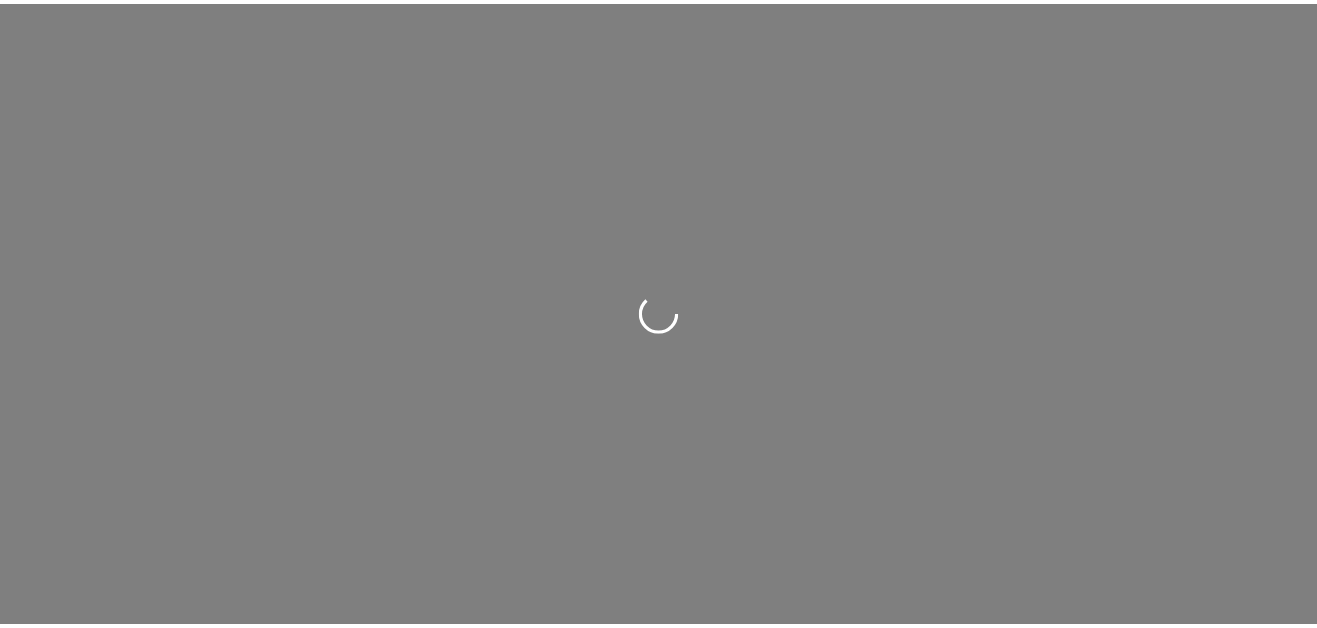 scroll, scrollTop: 0, scrollLeft: 0, axis: both 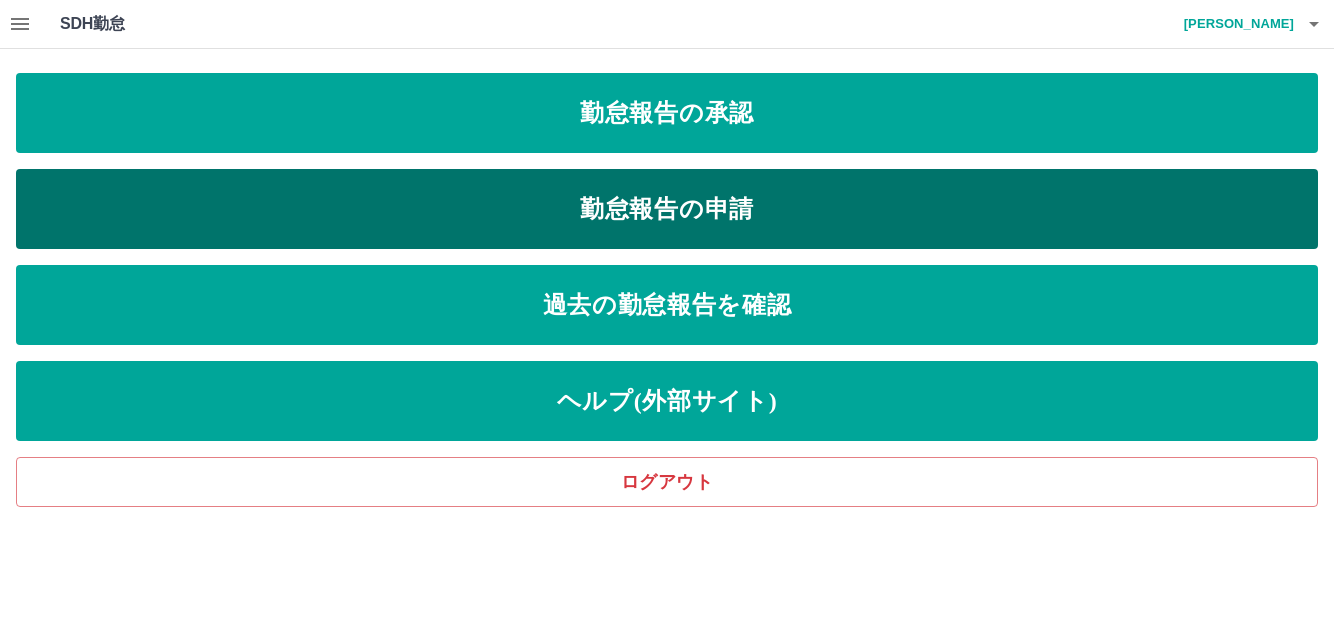 click on "勤怠報告の申請" at bounding box center [667, 209] 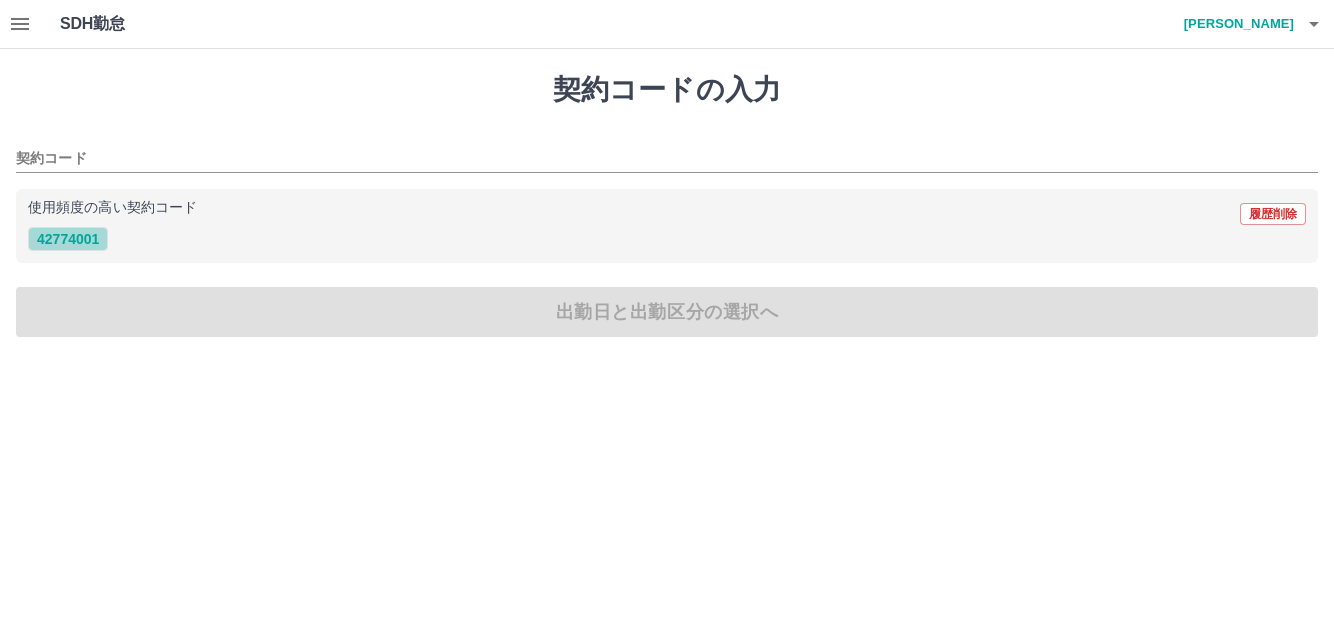 click on "42774001" at bounding box center (68, 239) 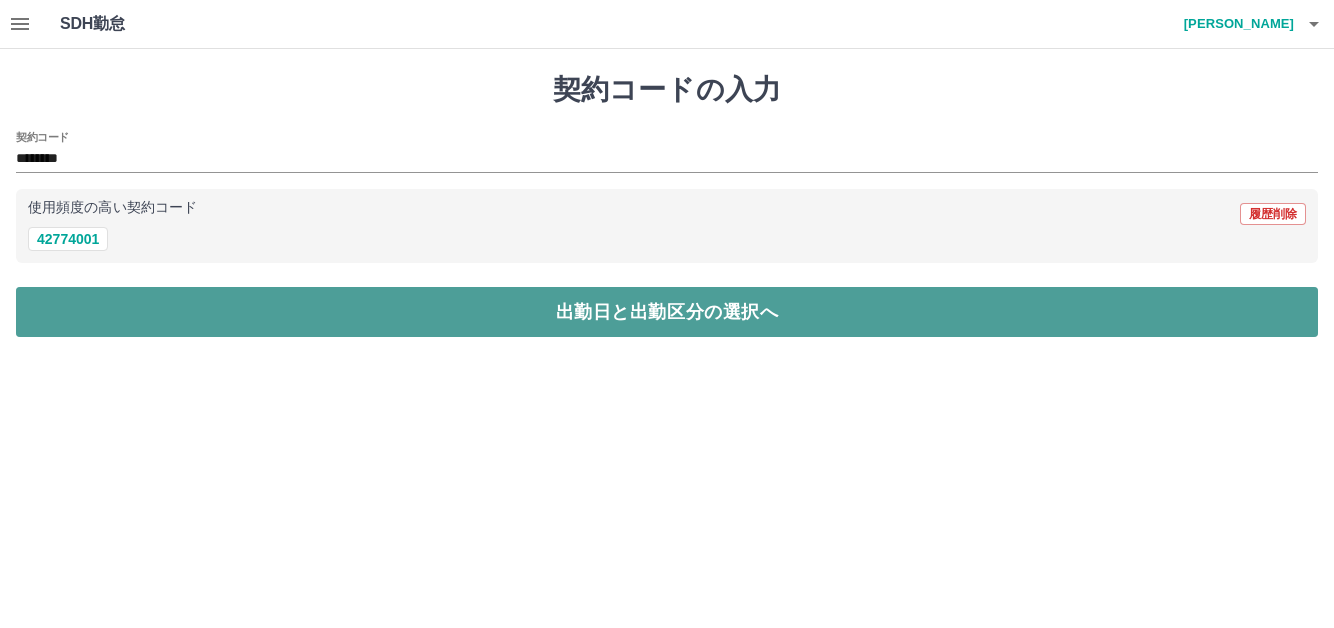 click on "出勤日と出勤区分の選択へ" at bounding box center (667, 312) 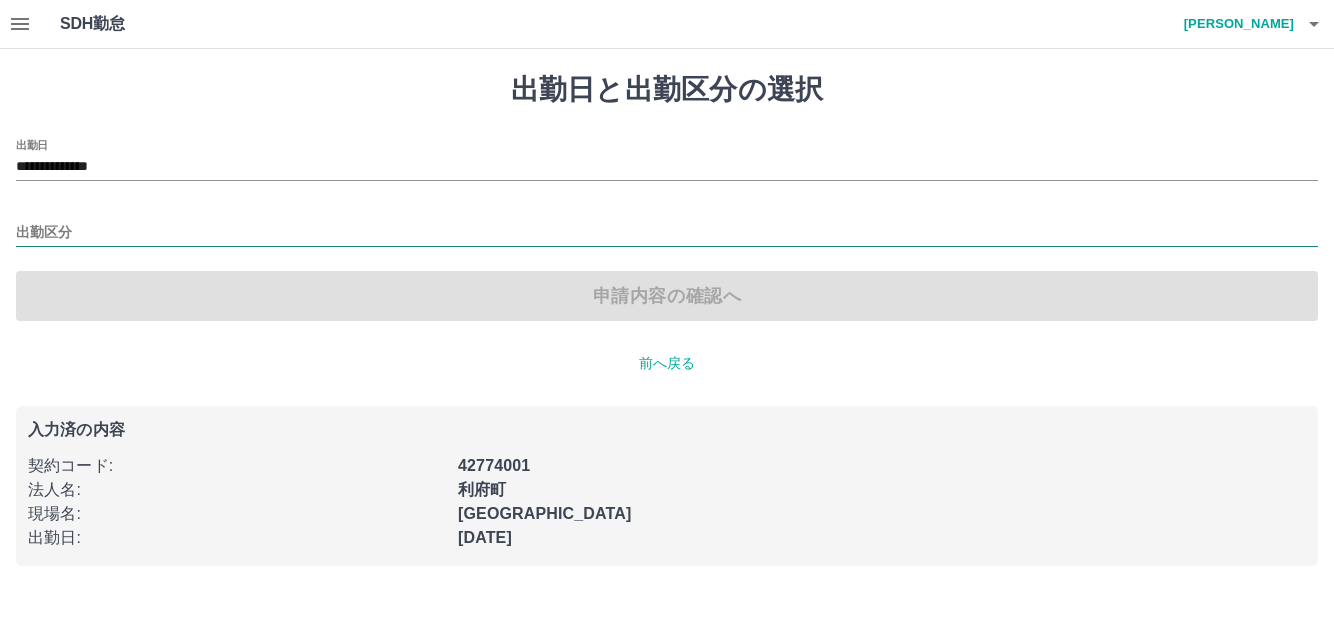click on "出勤区分" at bounding box center (667, 233) 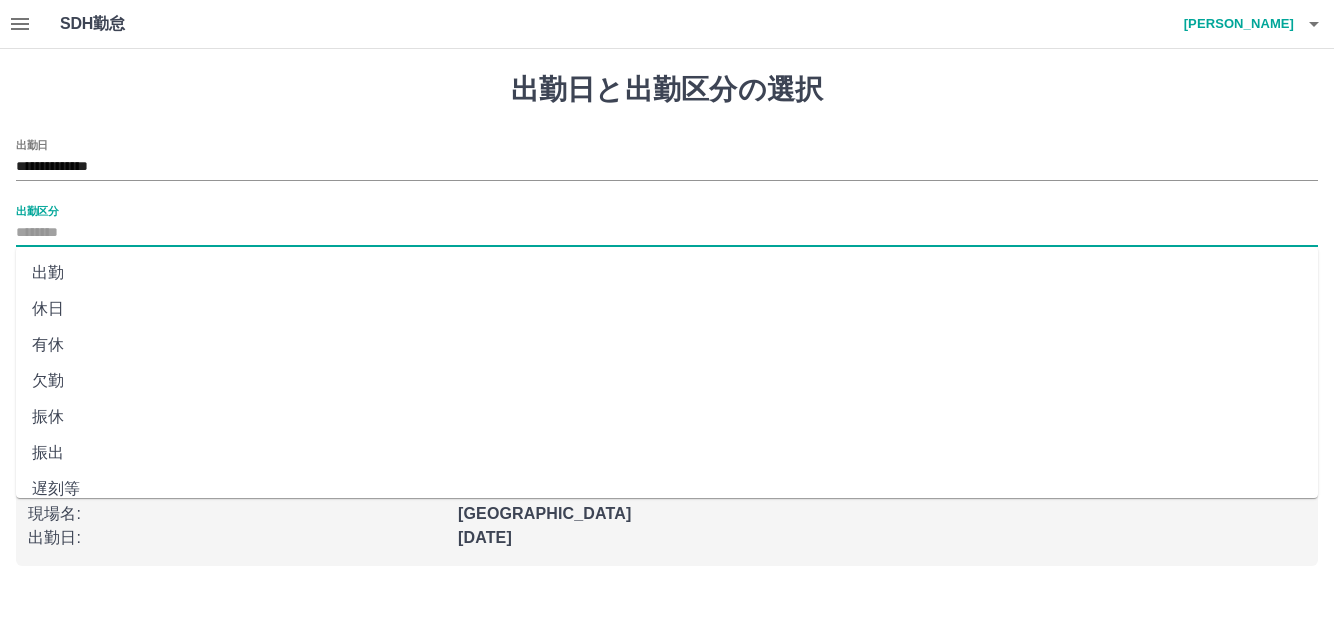 click on "出勤" at bounding box center [667, 273] 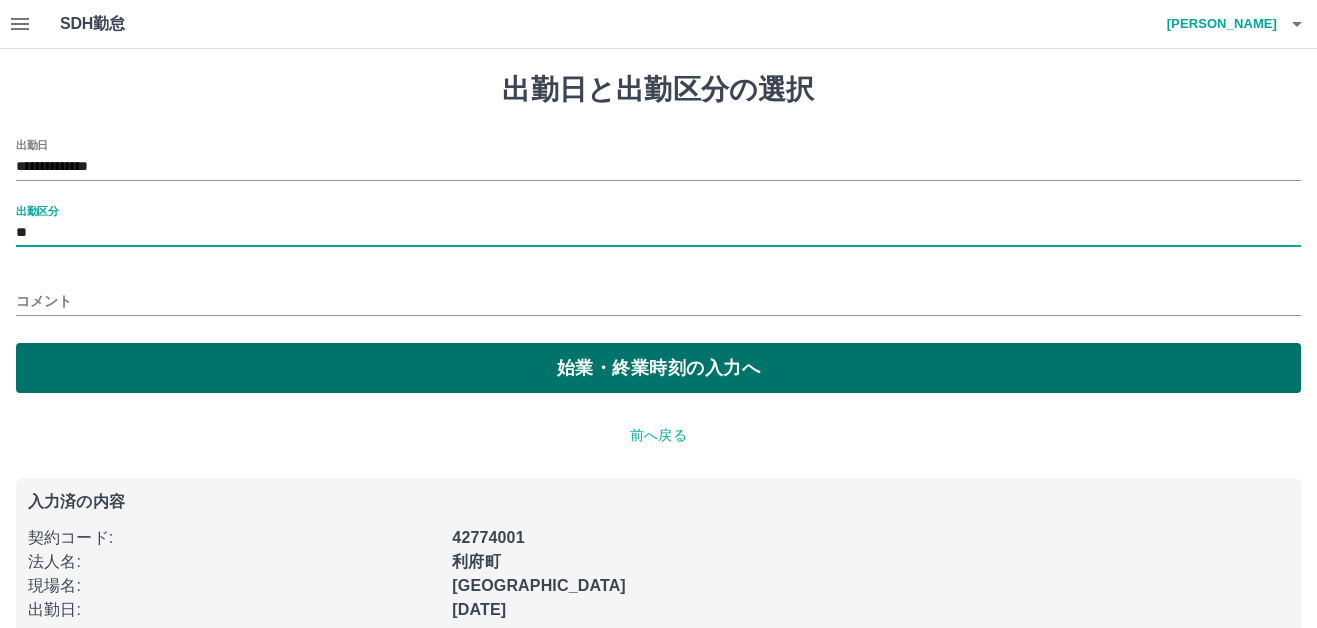 click on "始業・終業時刻の入力へ" at bounding box center [658, 368] 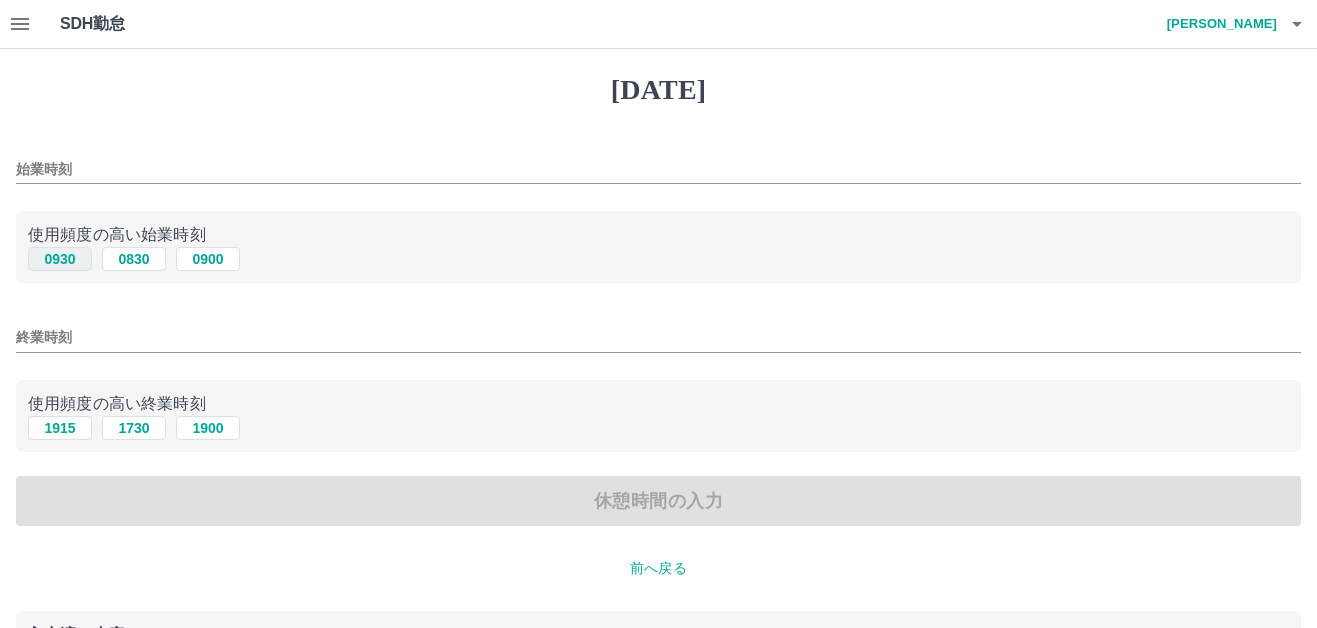 click on "0930" at bounding box center [60, 259] 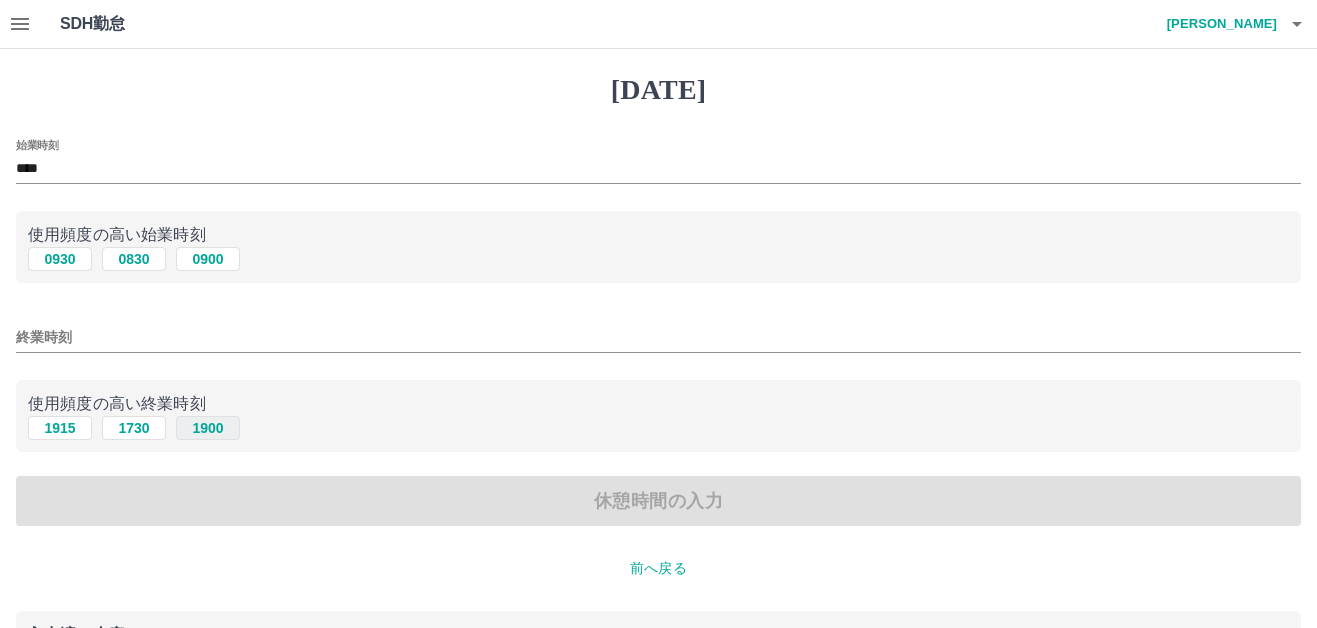 click on "1900" at bounding box center [208, 428] 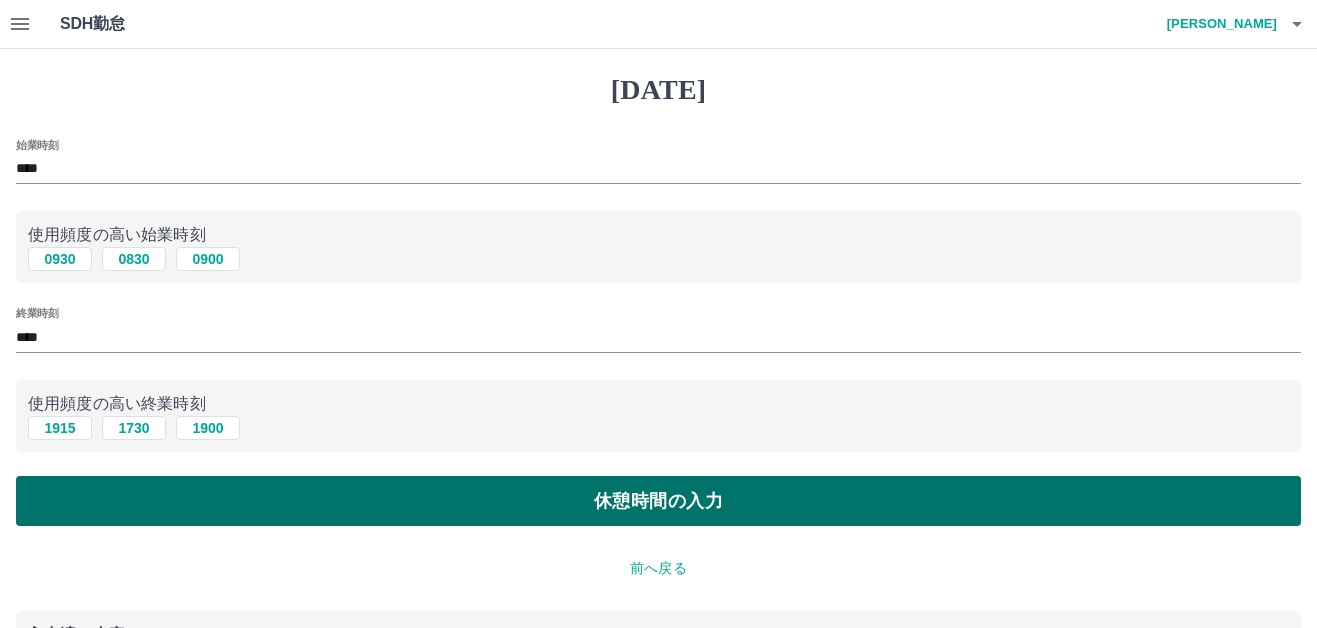 click on "休憩時間の入力" at bounding box center (658, 501) 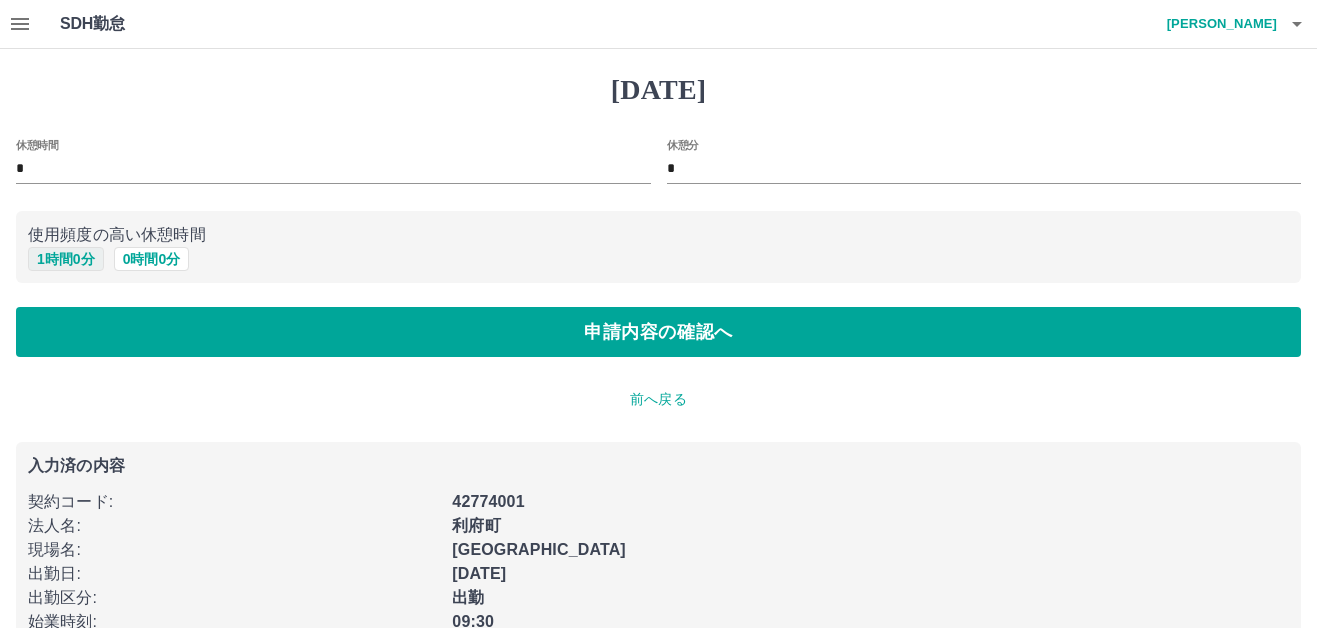 click on "1 時間 0 分" at bounding box center [66, 259] 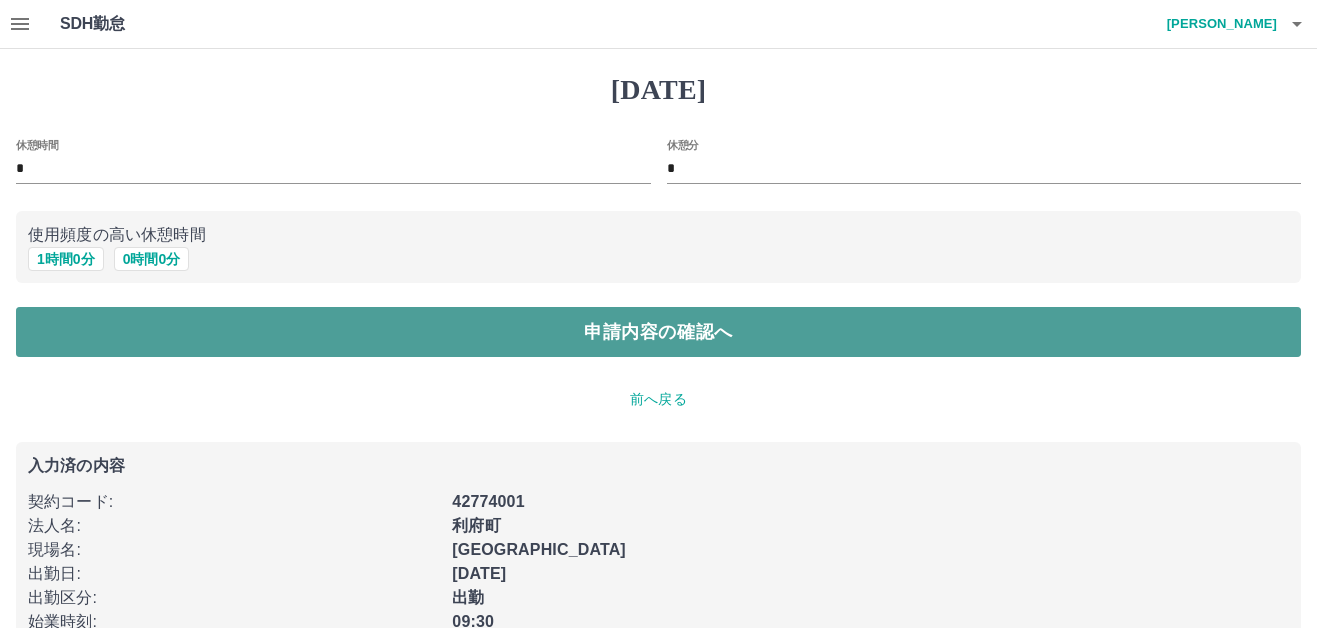click on "申請内容の確認へ" at bounding box center [658, 332] 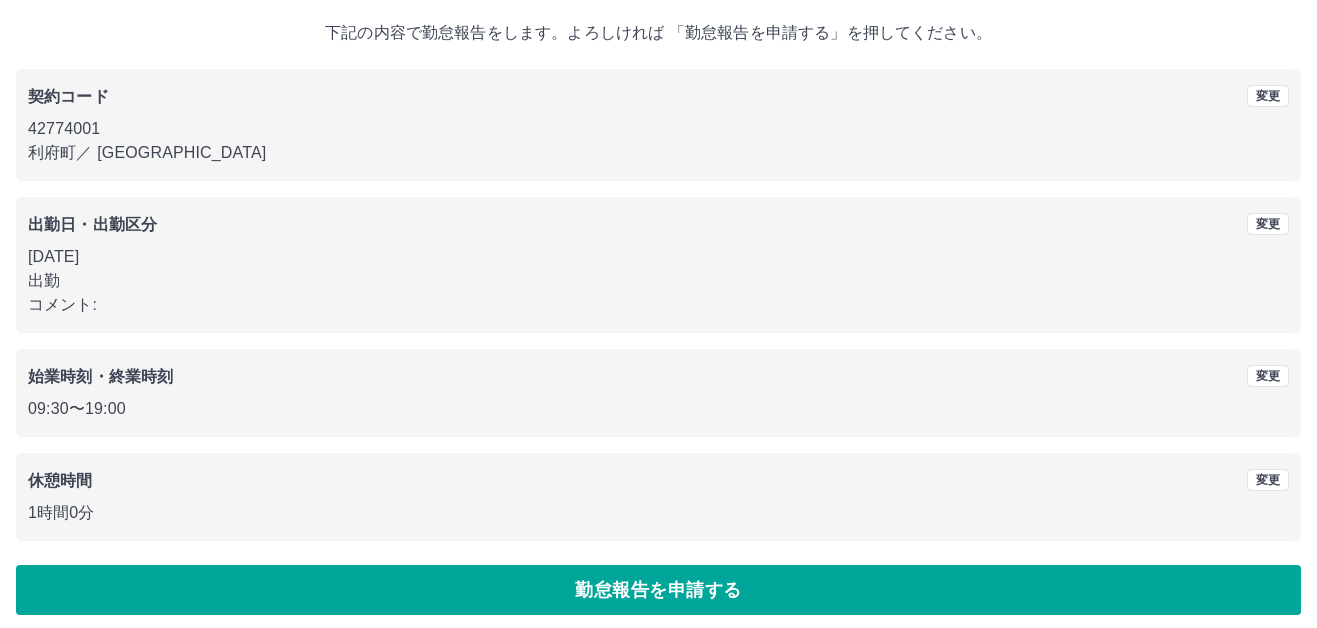 scroll, scrollTop: 121, scrollLeft: 0, axis: vertical 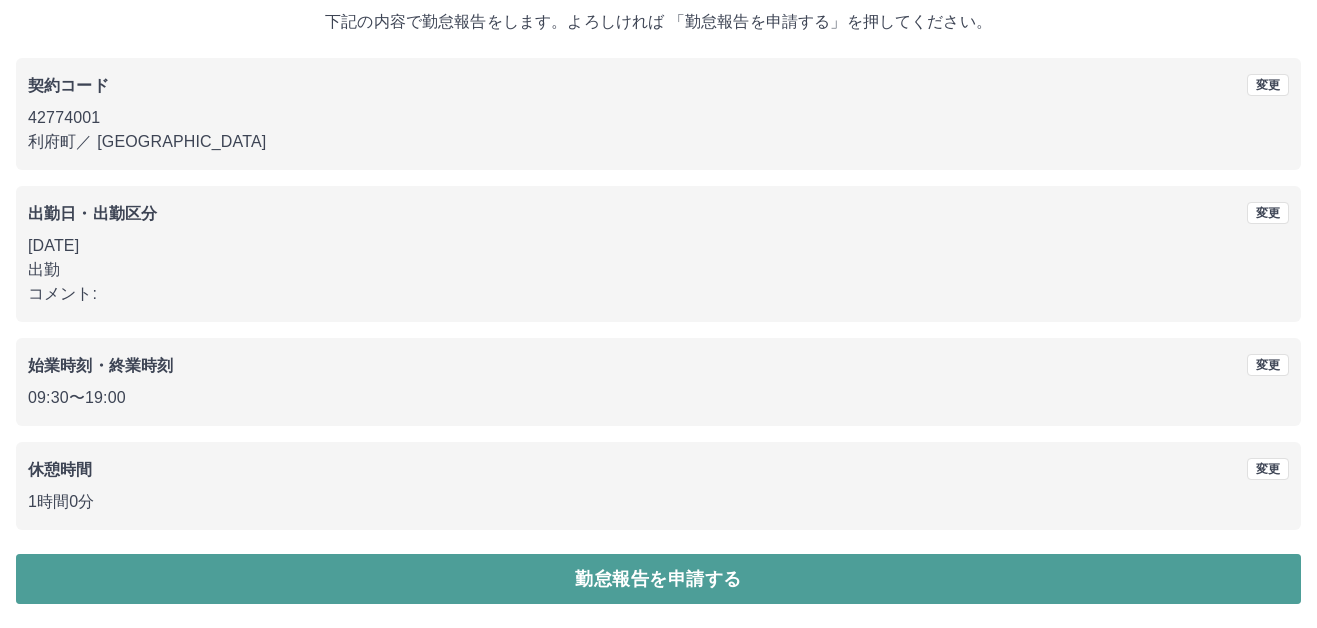 click on "勤怠報告を申請する" at bounding box center (658, 579) 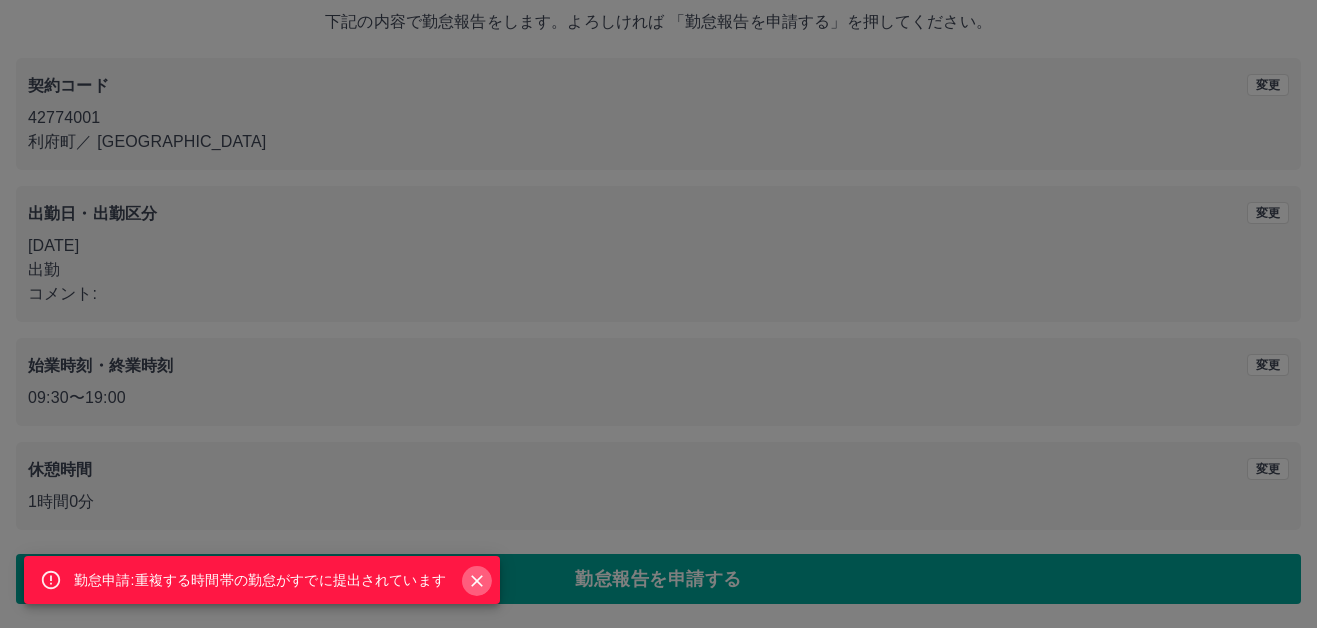 click 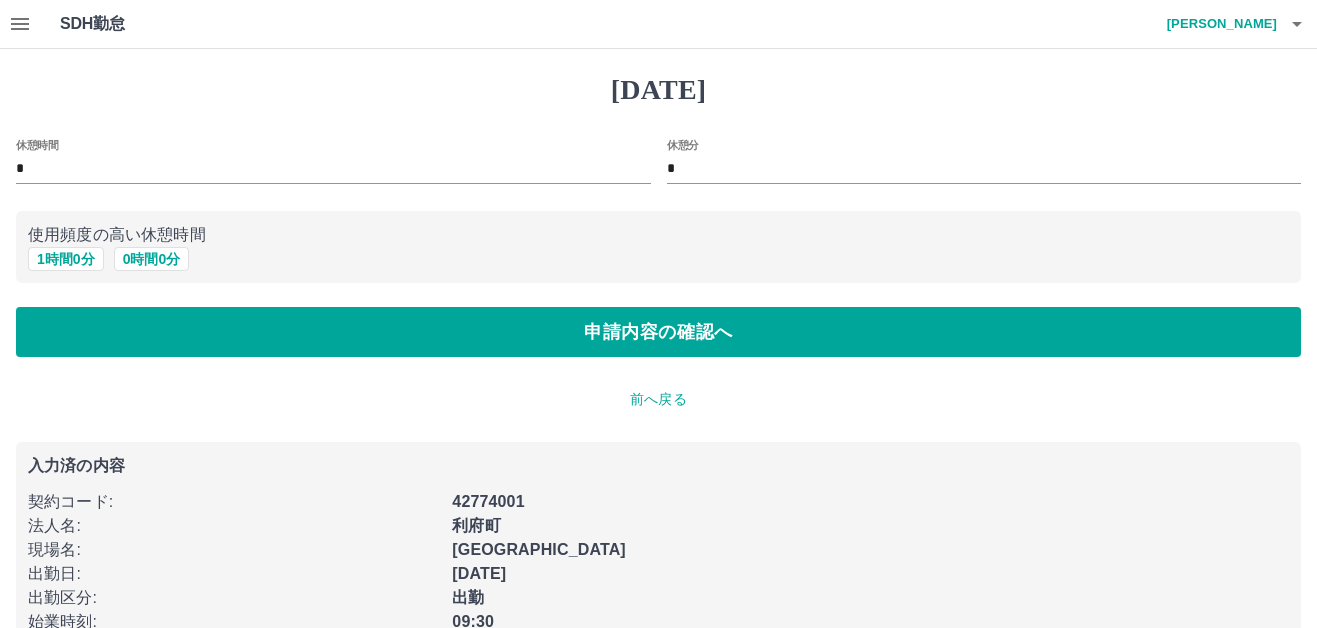 scroll, scrollTop: 95, scrollLeft: 0, axis: vertical 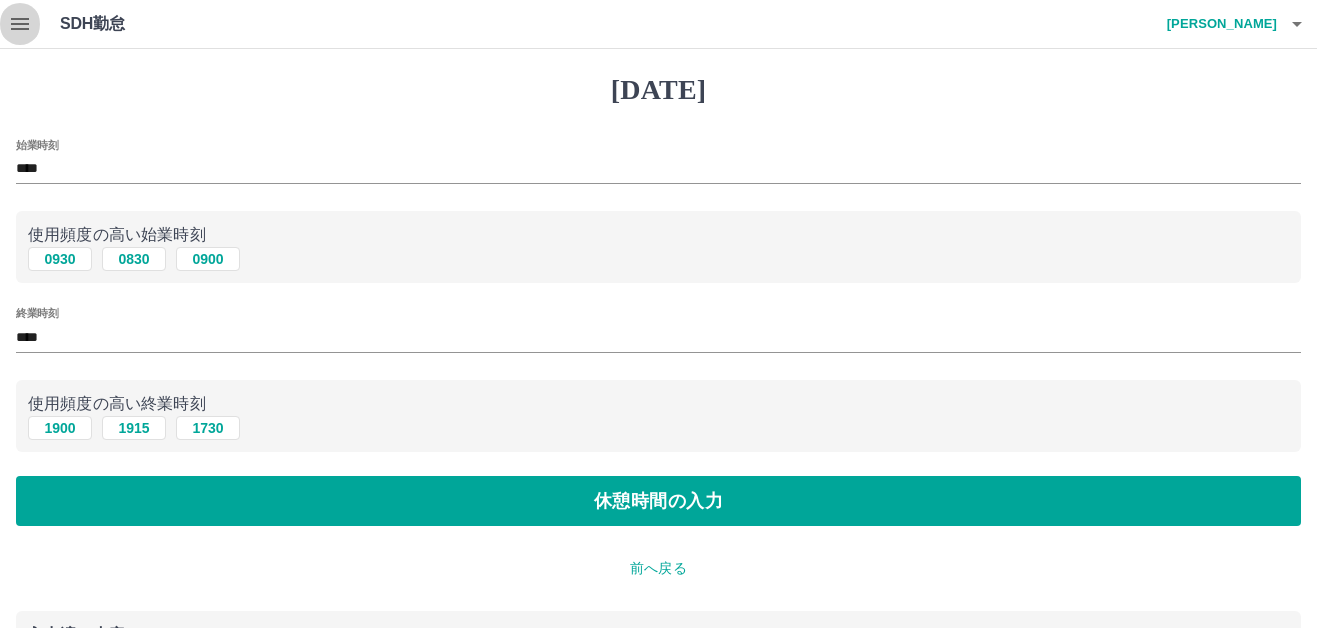 click 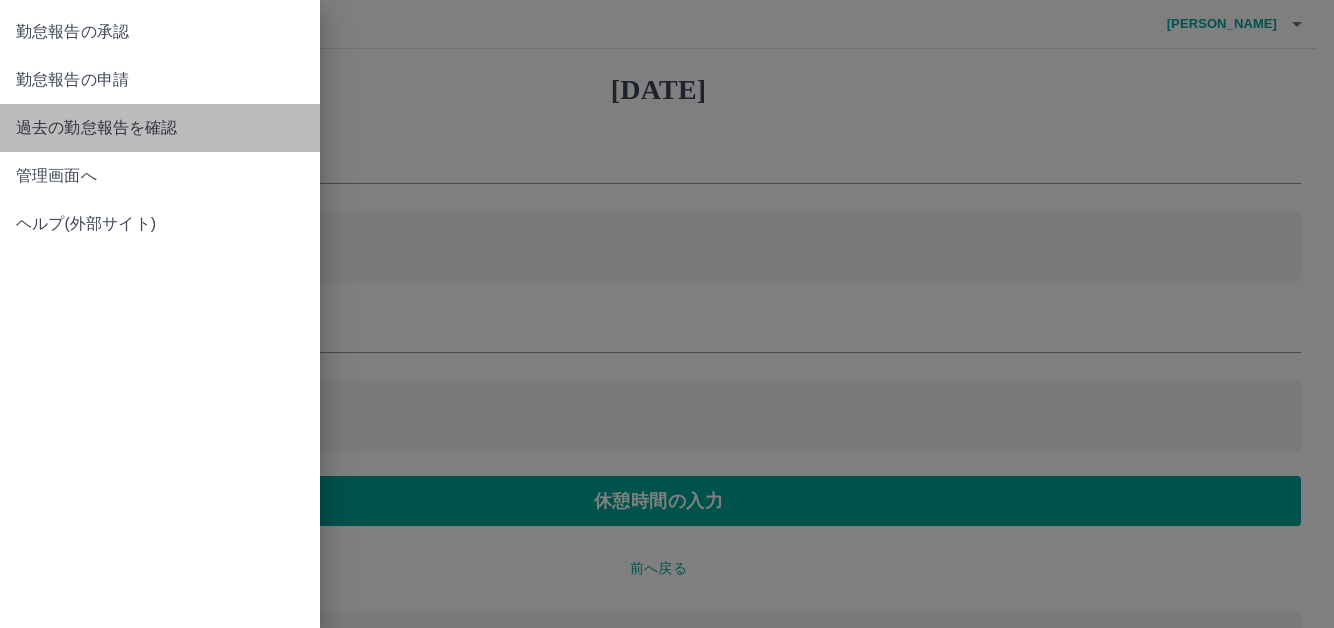 click on "過去の勤怠報告を確認" at bounding box center (160, 128) 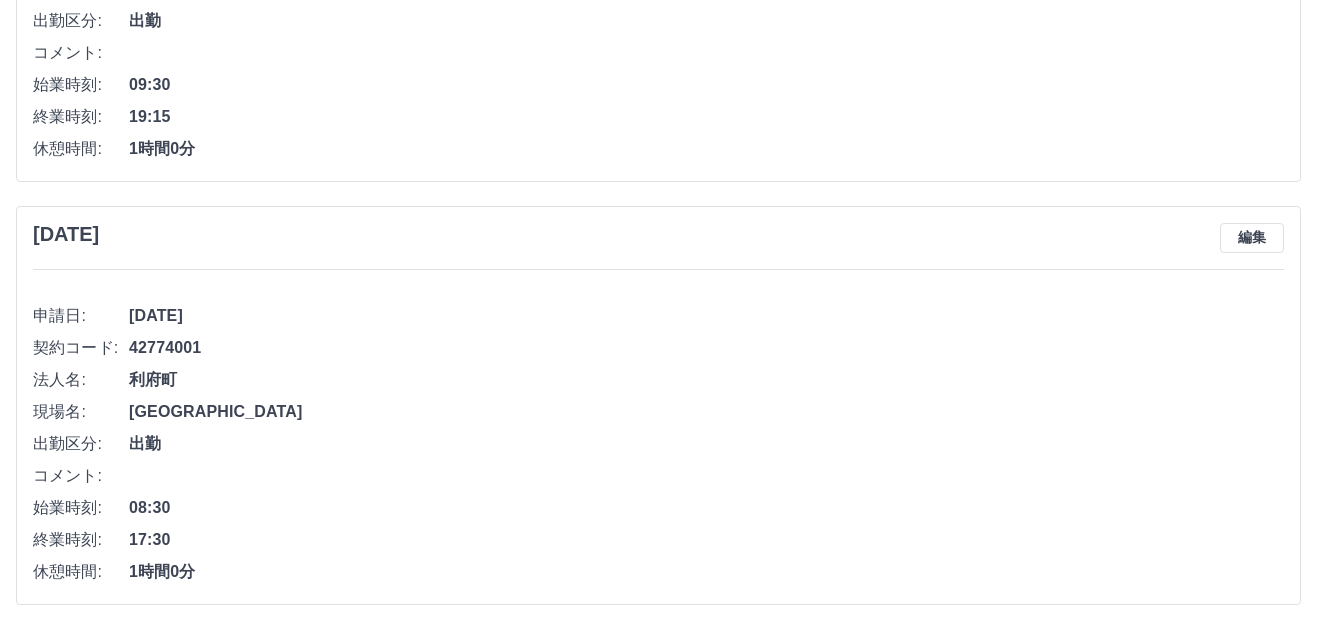 scroll, scrollTop: 403, scrollLeft: 0, axis: vertical 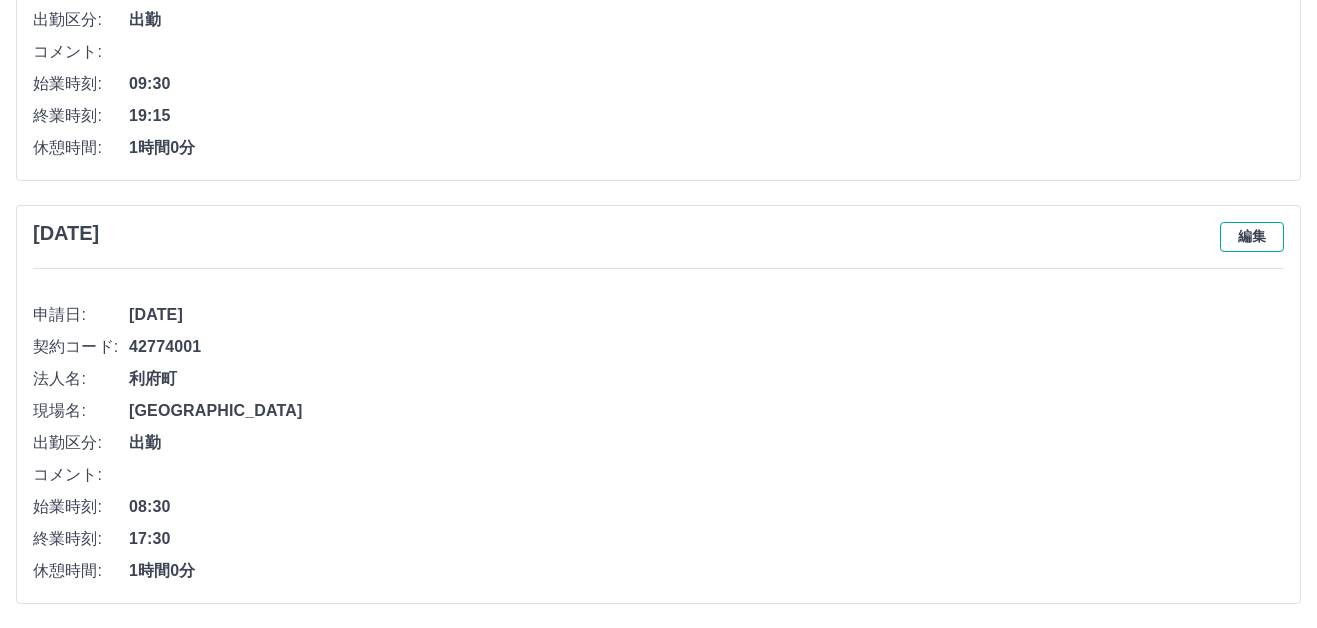 click on "編集" at bounding box center (1252, 237) 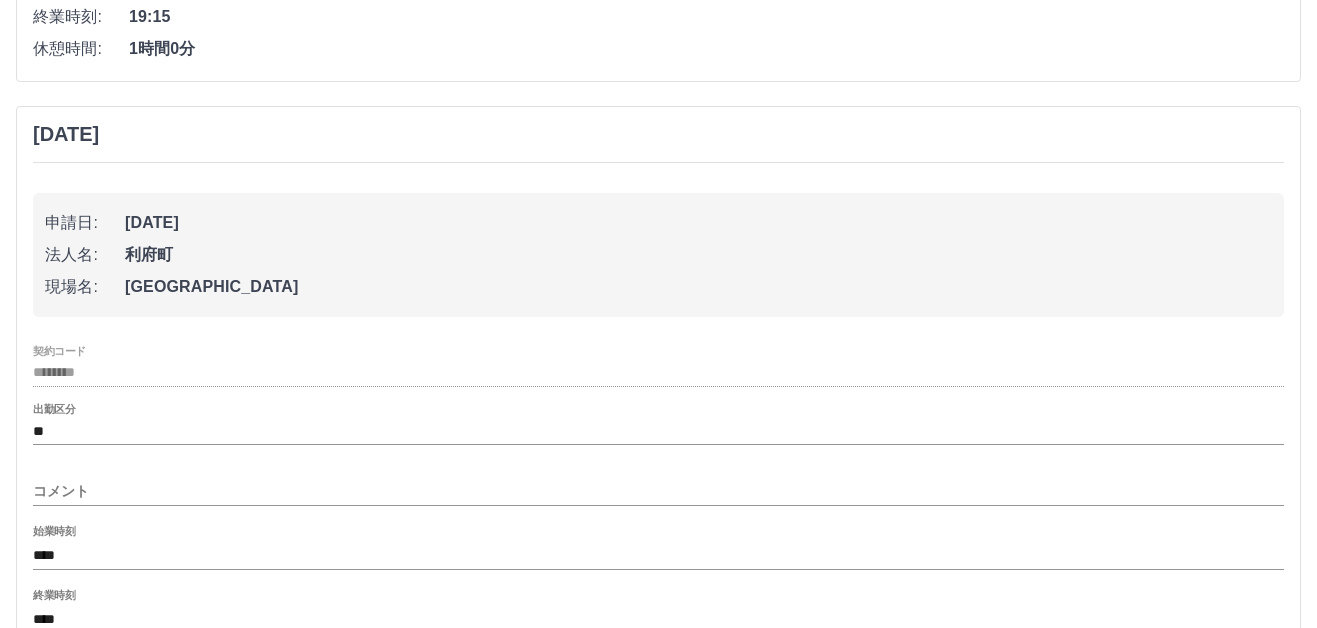 scroll, scrollTop: 703, scrollLeft: 0, axis: vertical 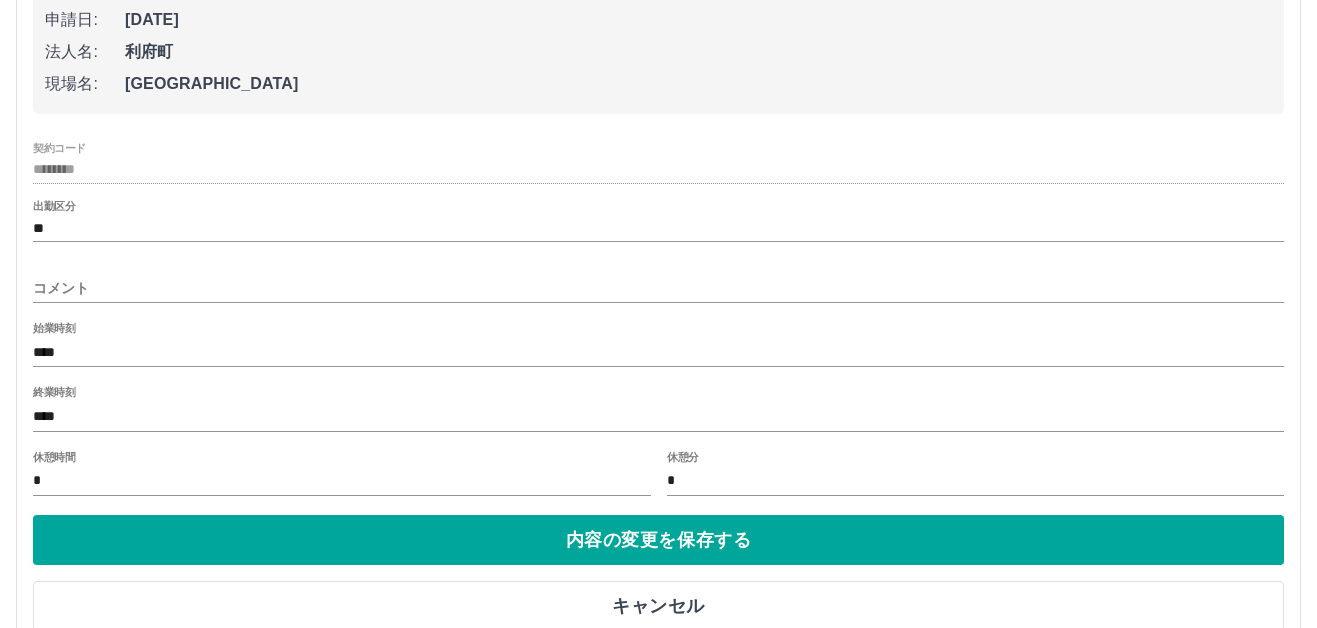 click on "****" at bounding box center (658, 416) 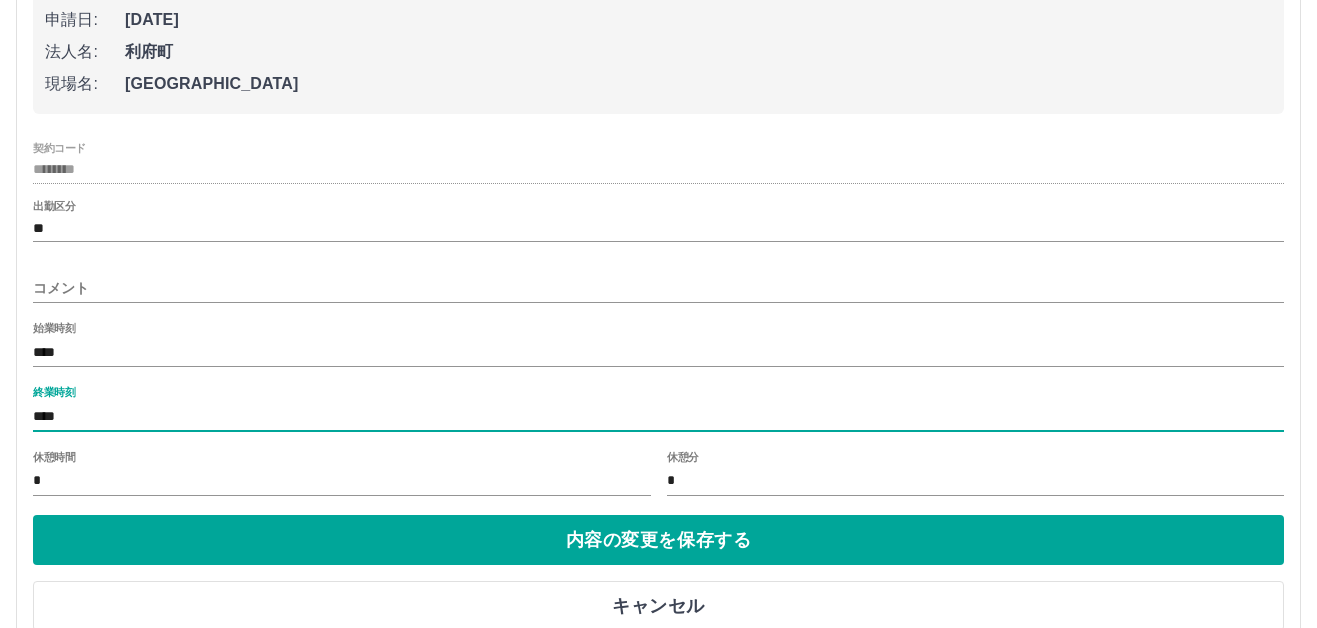 click on "****" at bounding box center (658, 416) 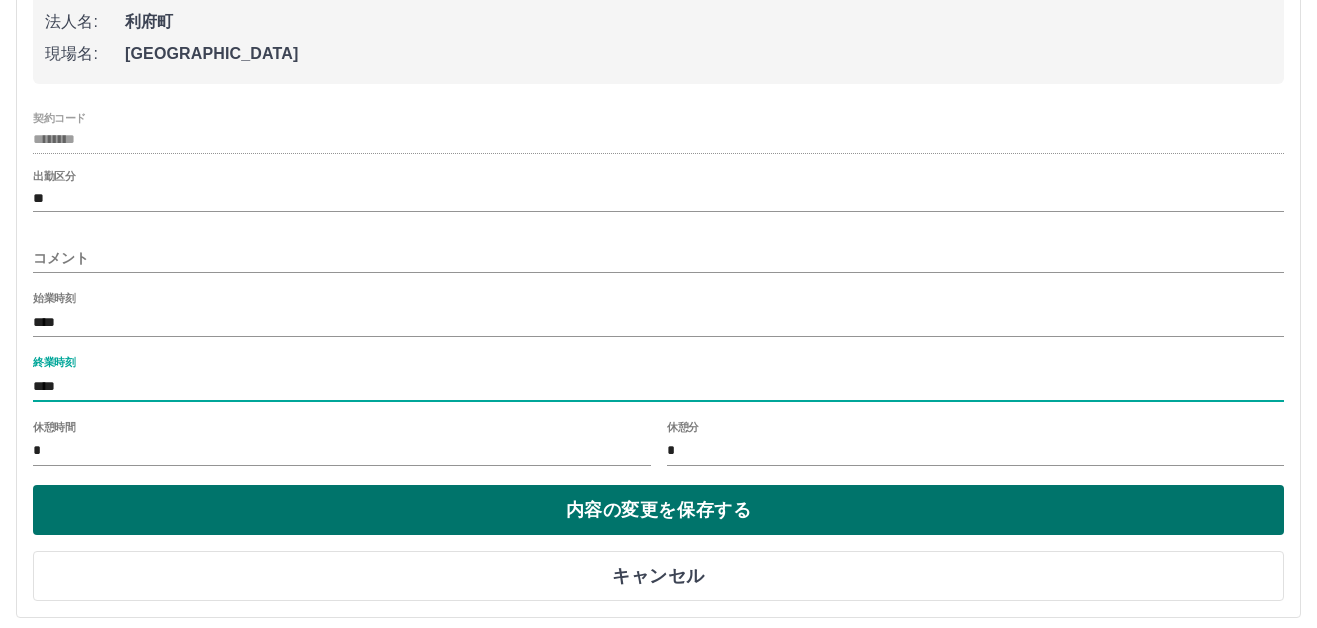 scroll, scrollTop: 749, scrollLeft: 0, axis: vertical 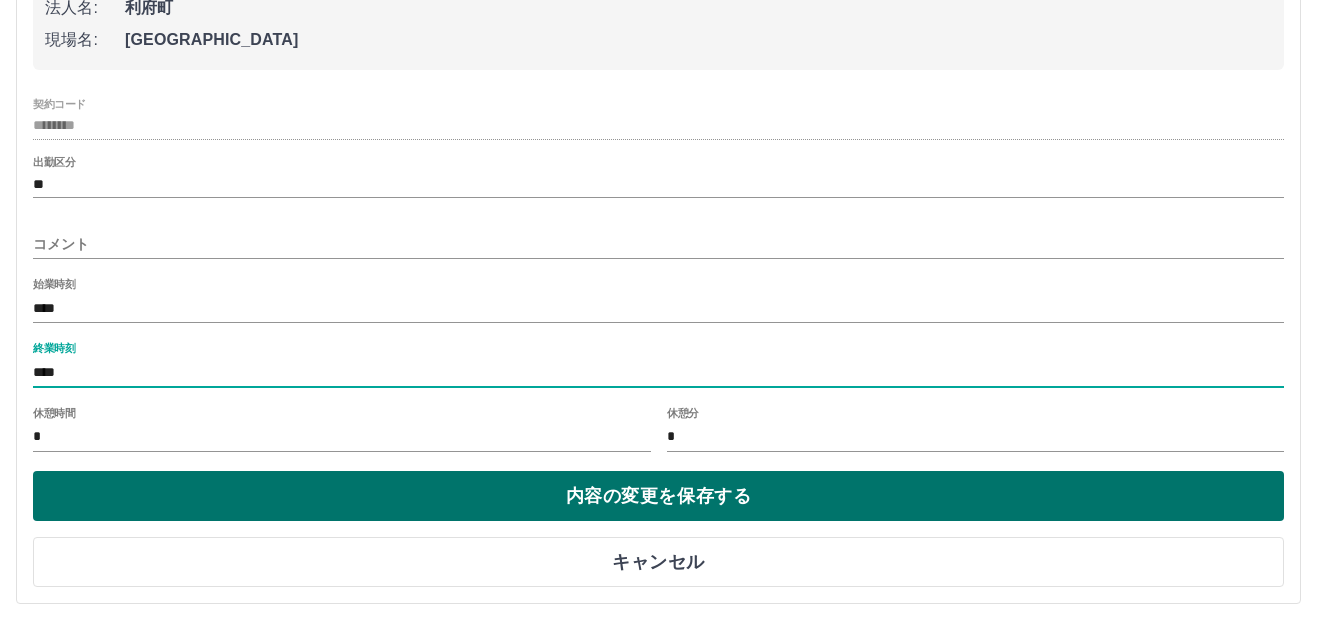 type on "****" 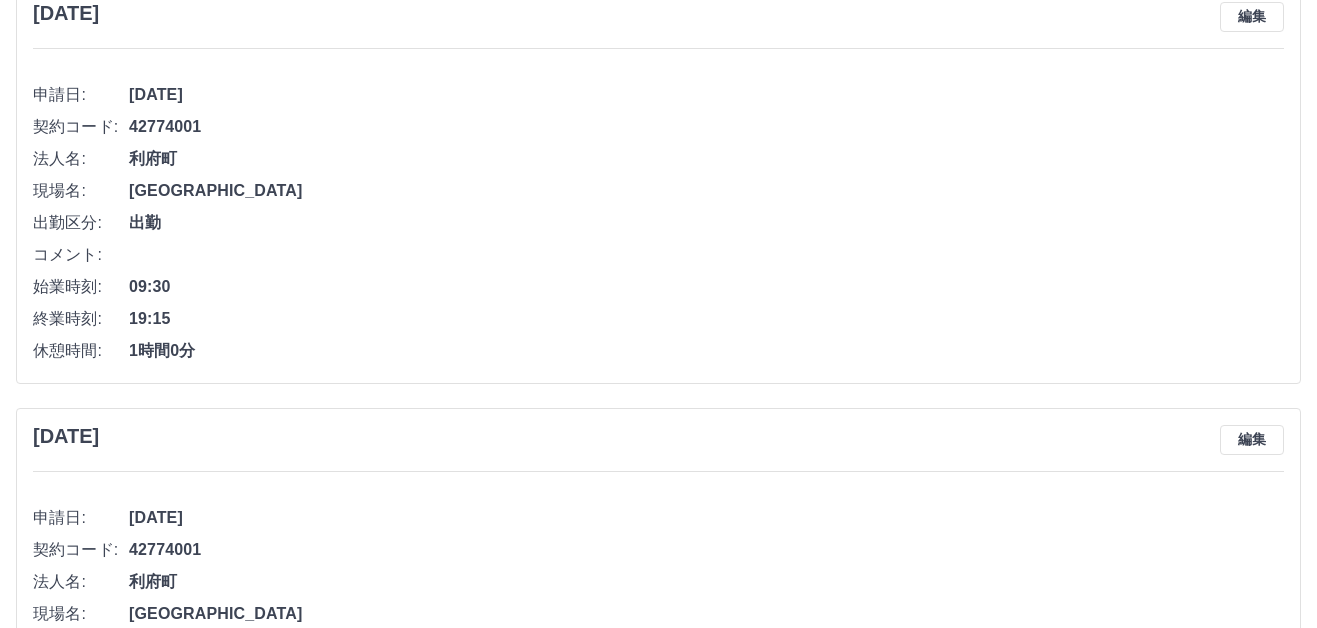 scroll, scrollTop: 0, scrollLeft: 0, axis: both 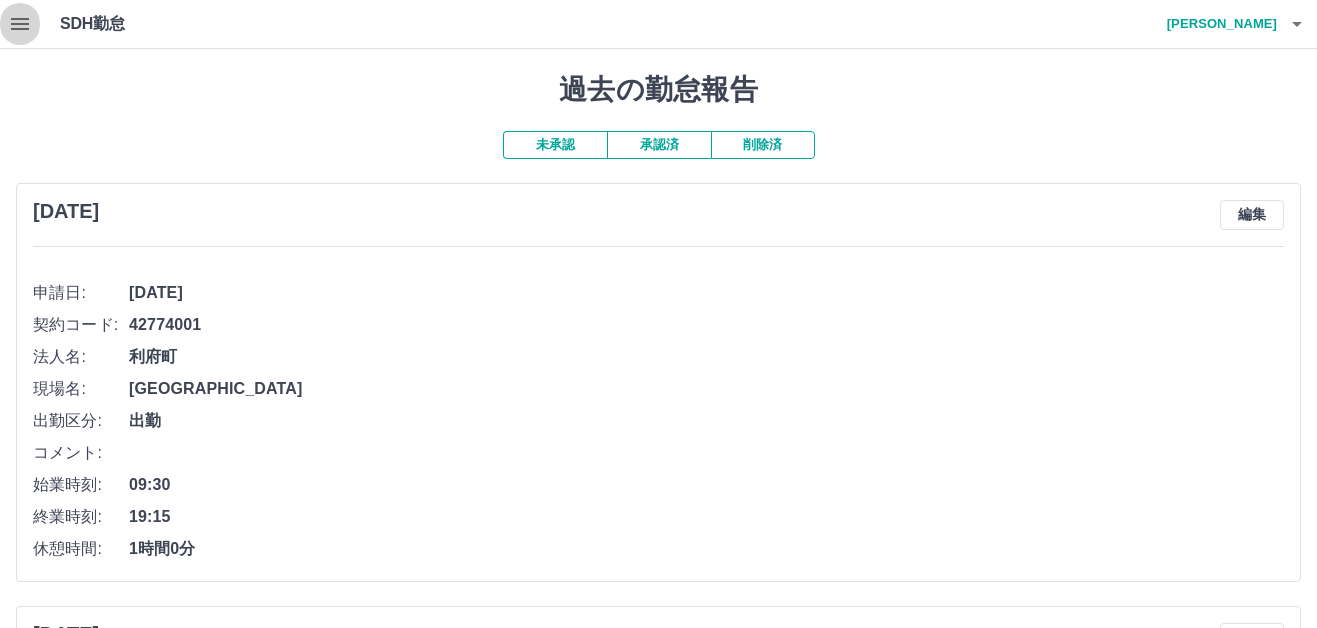 click 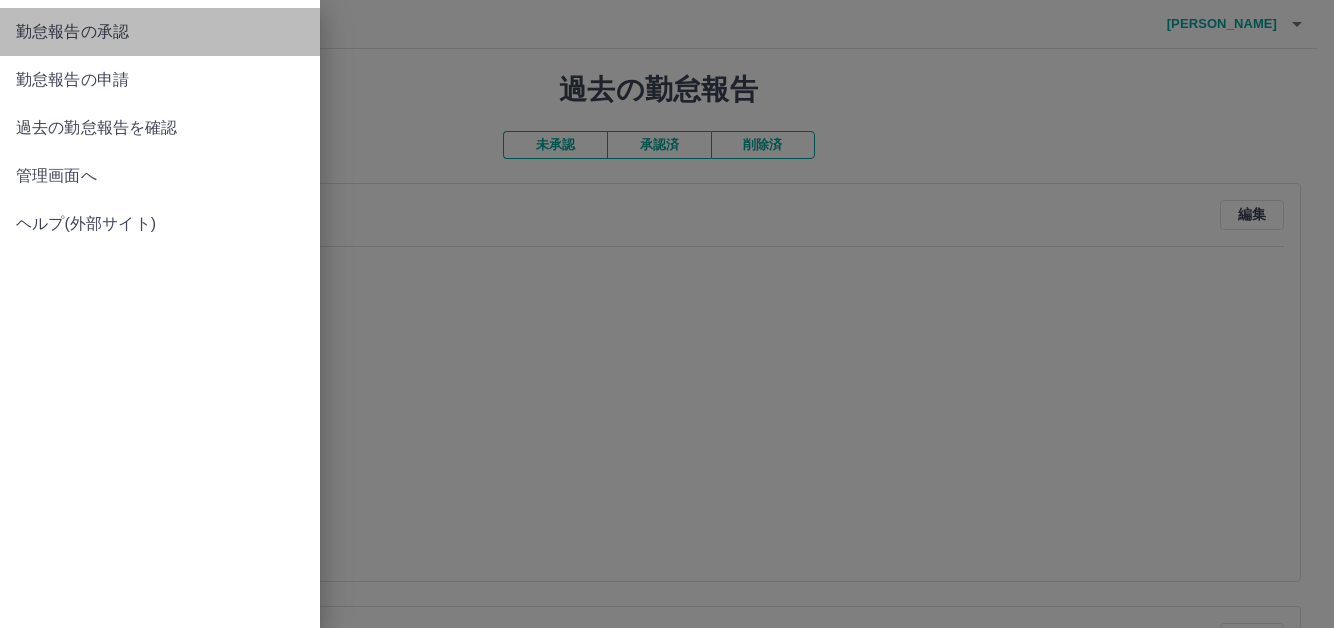 click on "勤怠報告の承認" at bounding box center (160, 32) 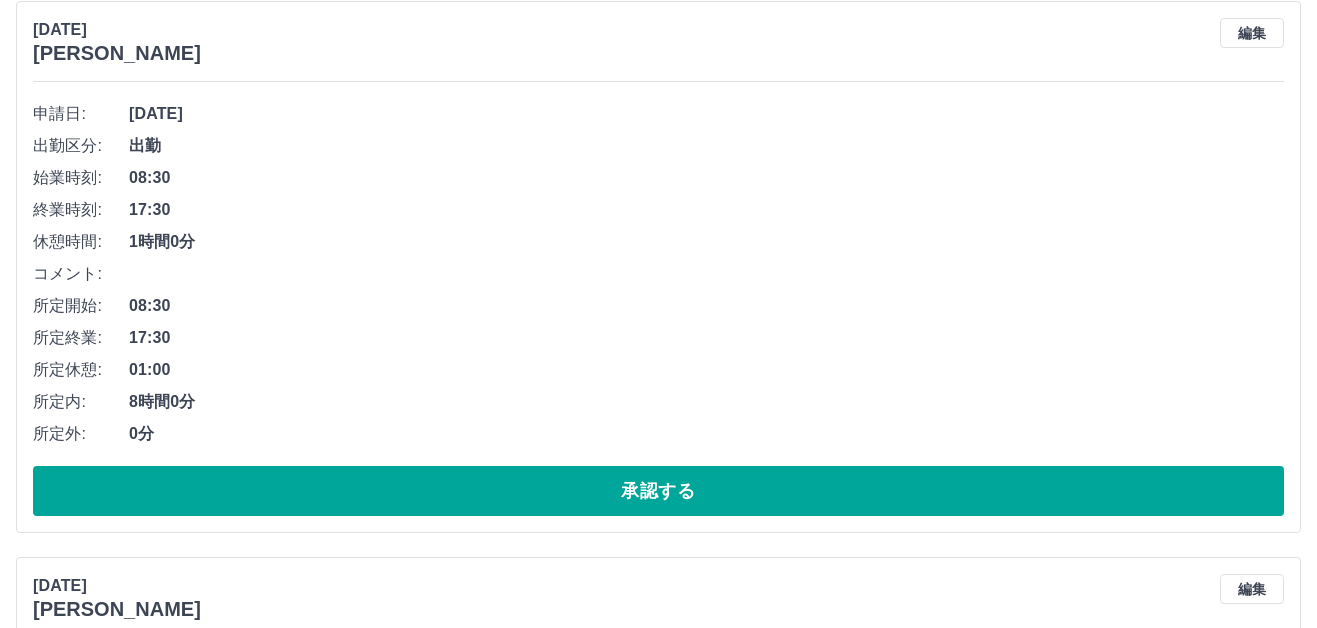 scroll, scrollTop: 800, scrollLeft: 0, axis: vertical 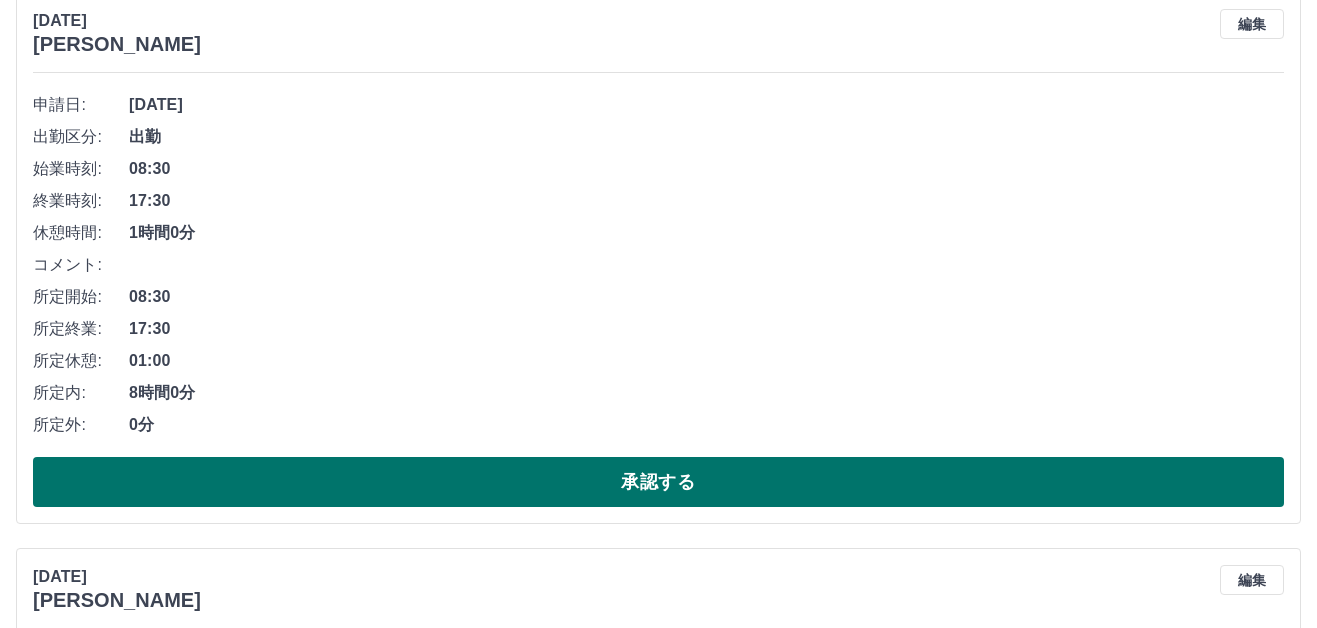 click on "承認する" at bounding box center (658, 482) 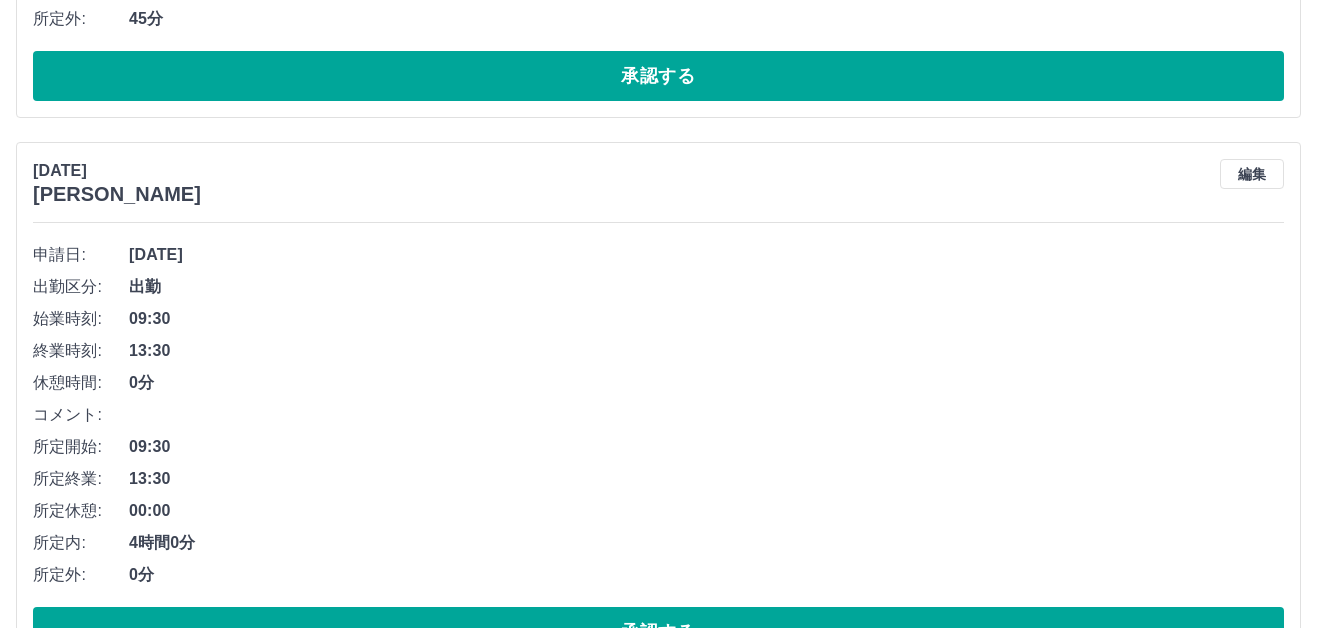scroll, scrollTop: 744, scrollLeft: 0, axis: vertical 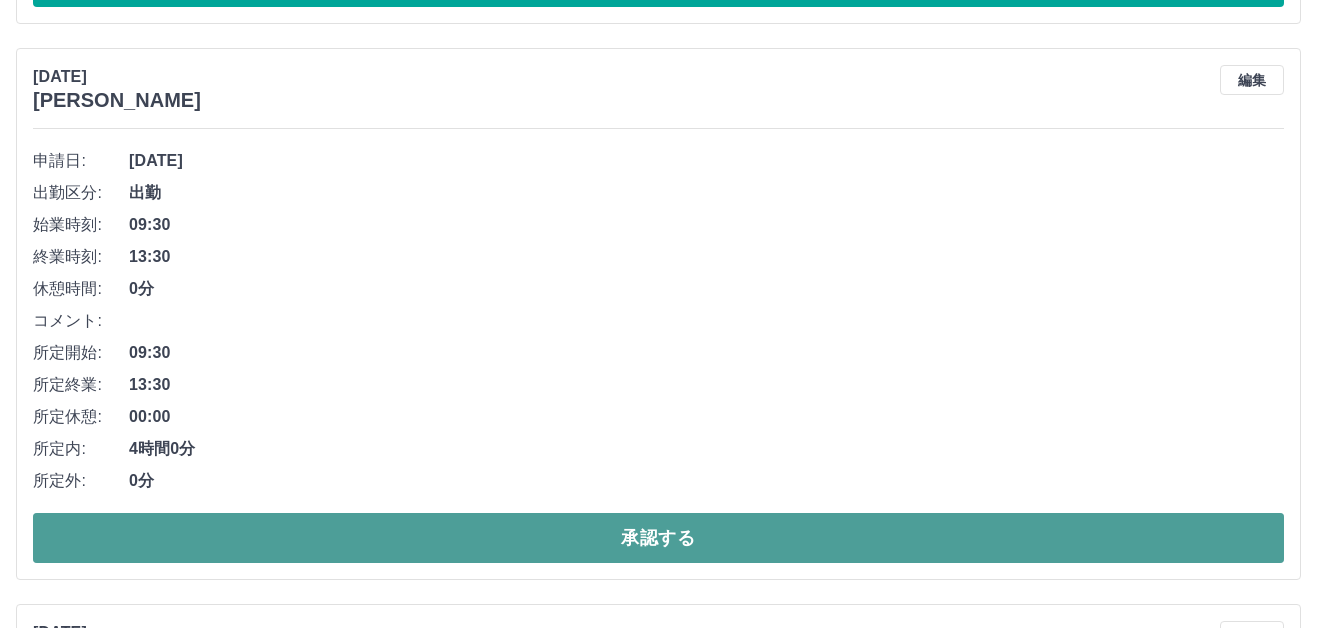 click on "承認する" at bounding box center (658, 538) 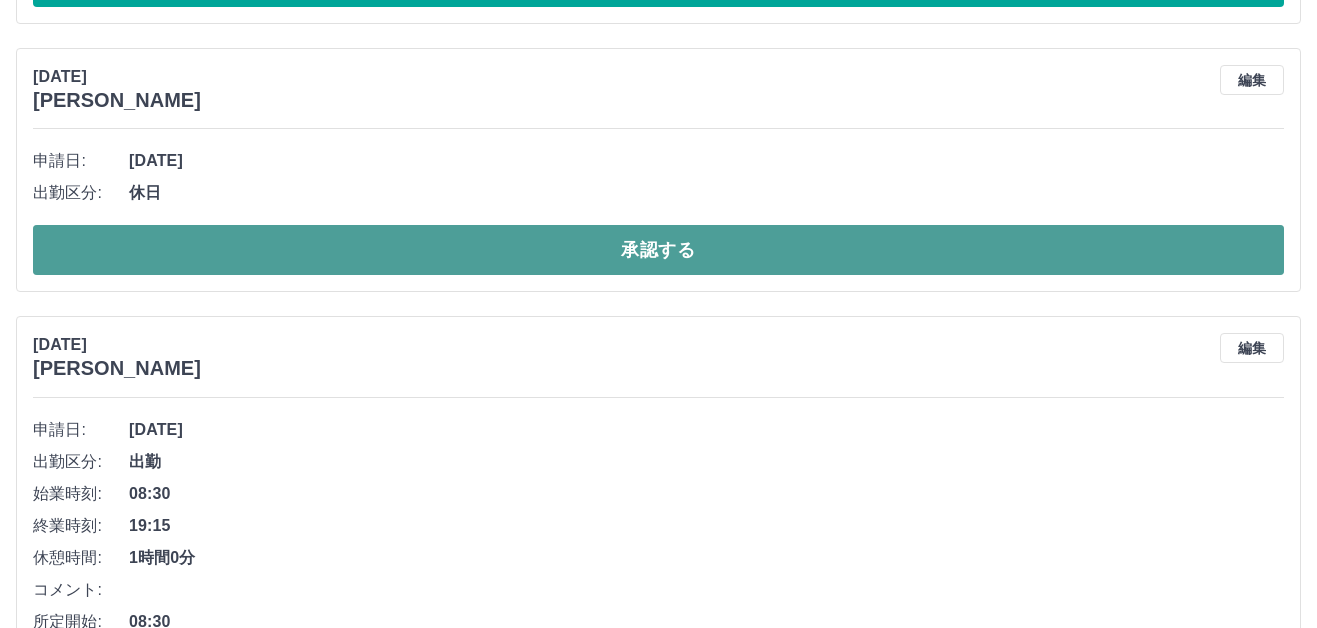 click on "承認する" at bounding box center [658, 250] 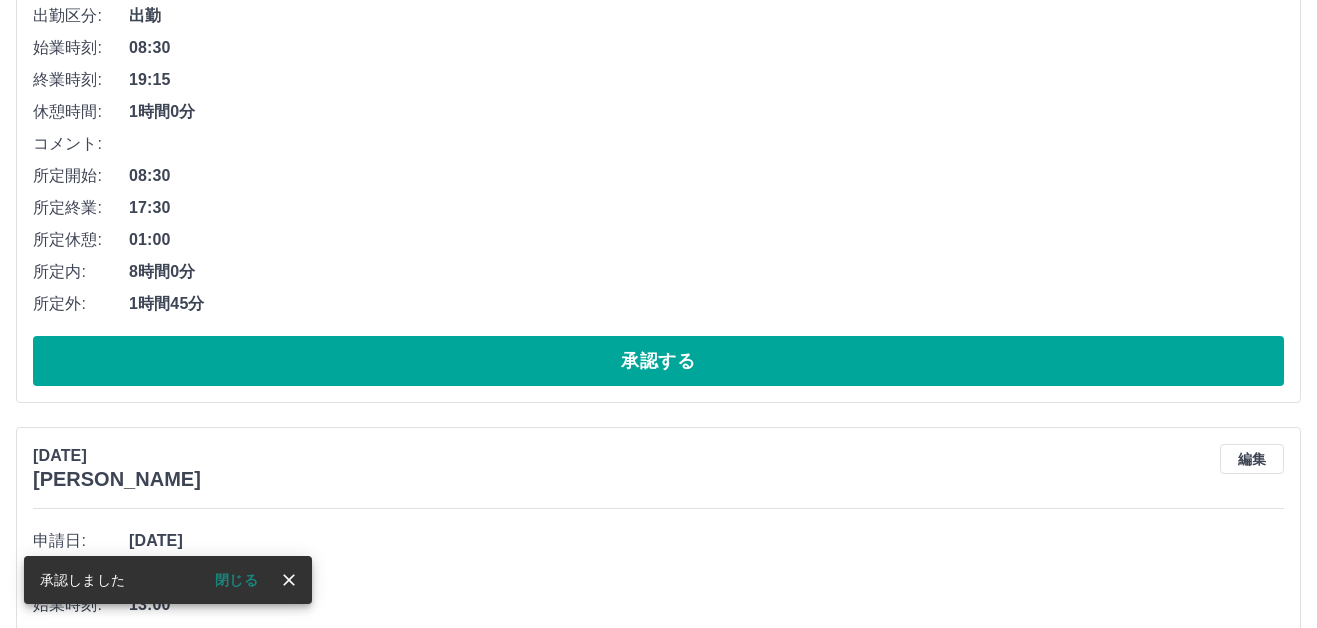 scroll, scrollTop: 944, scrollLeft: 0, axis: vertical 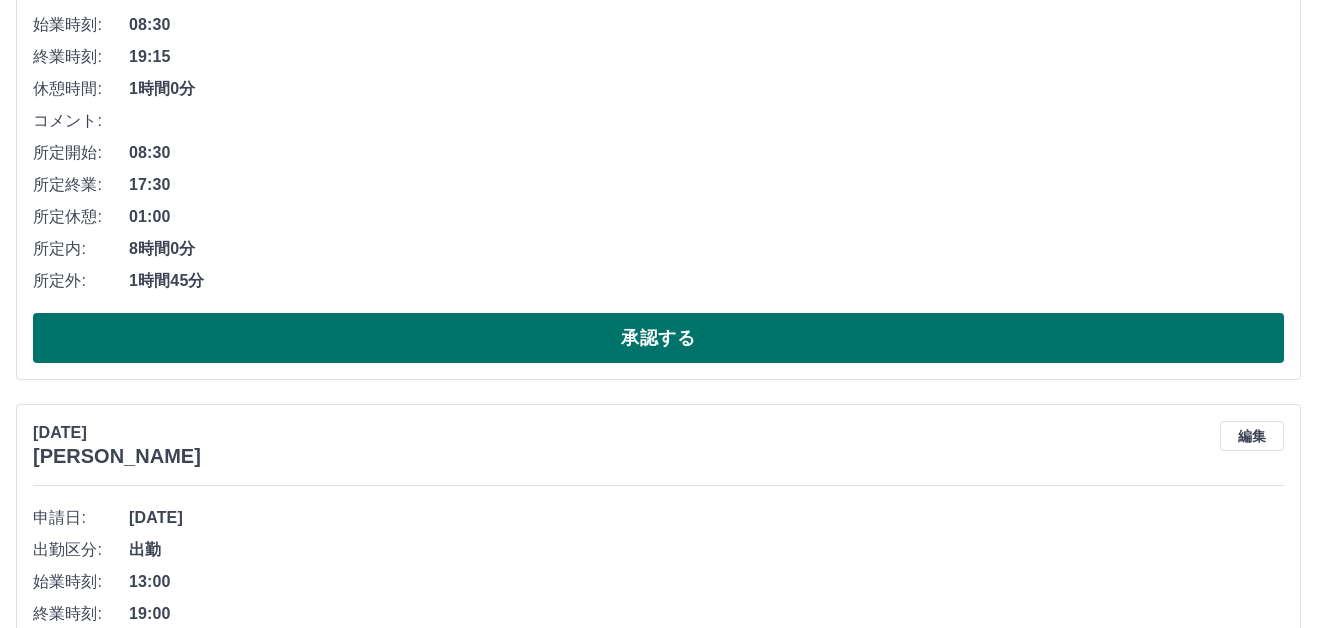 click on "承認する" at bounding box center (658, 338) 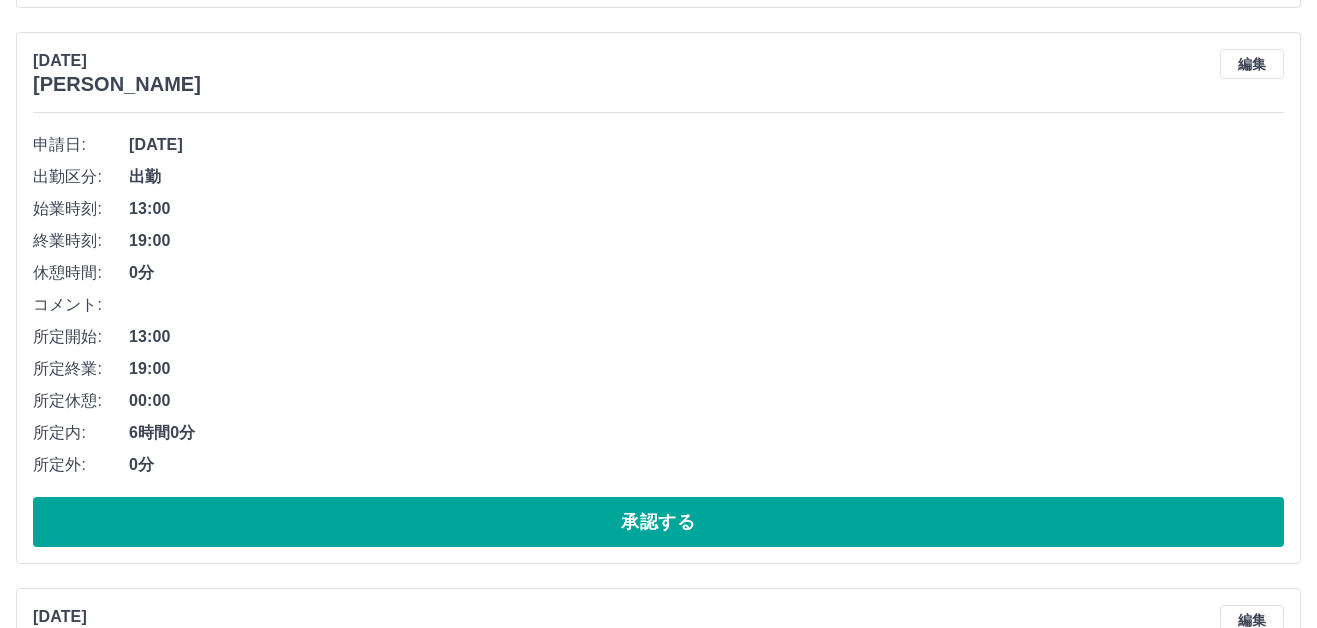 scroll, scrollTop: 800, scrollLeft: 0, axis: vertical 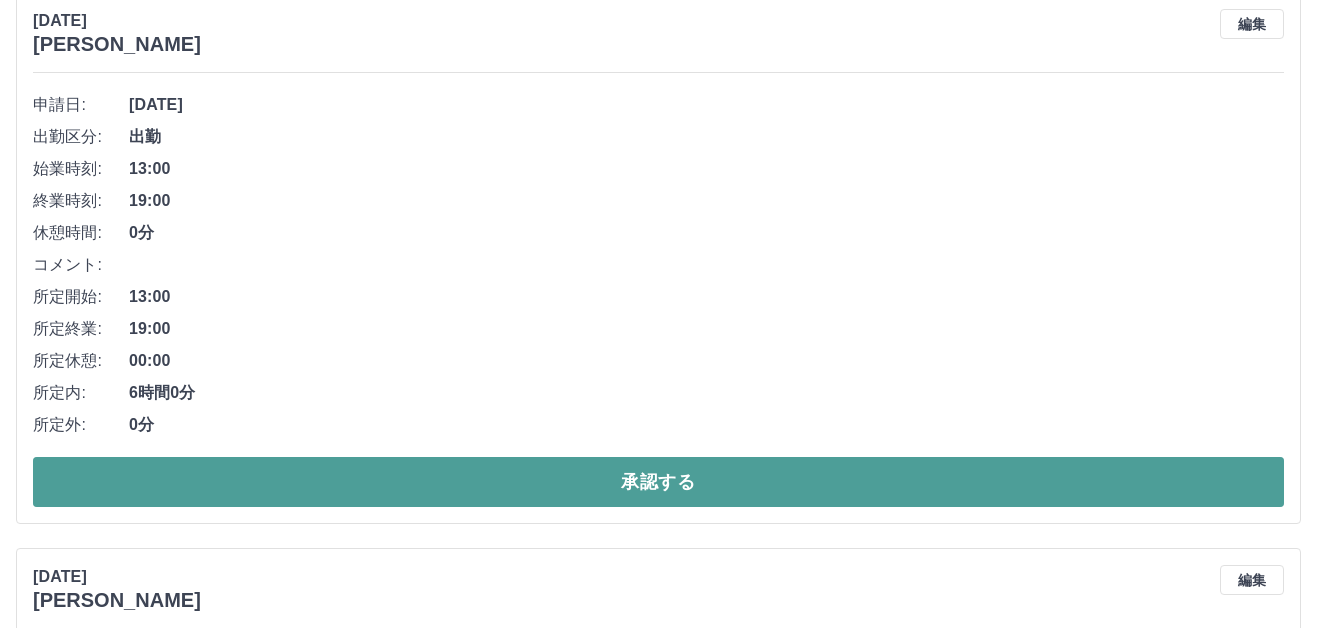 click on "承認する" at bounding box center [658, 482] 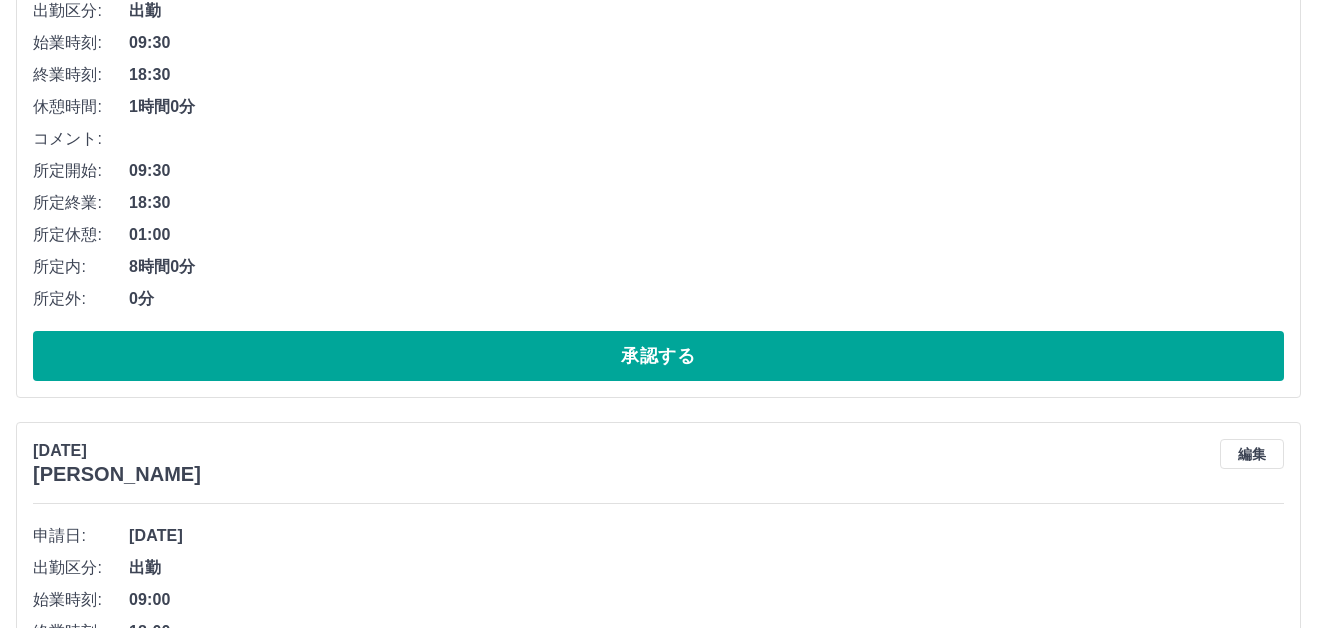 scroll, scrollTop: 944, scrollLeft: 0, axis: vertical 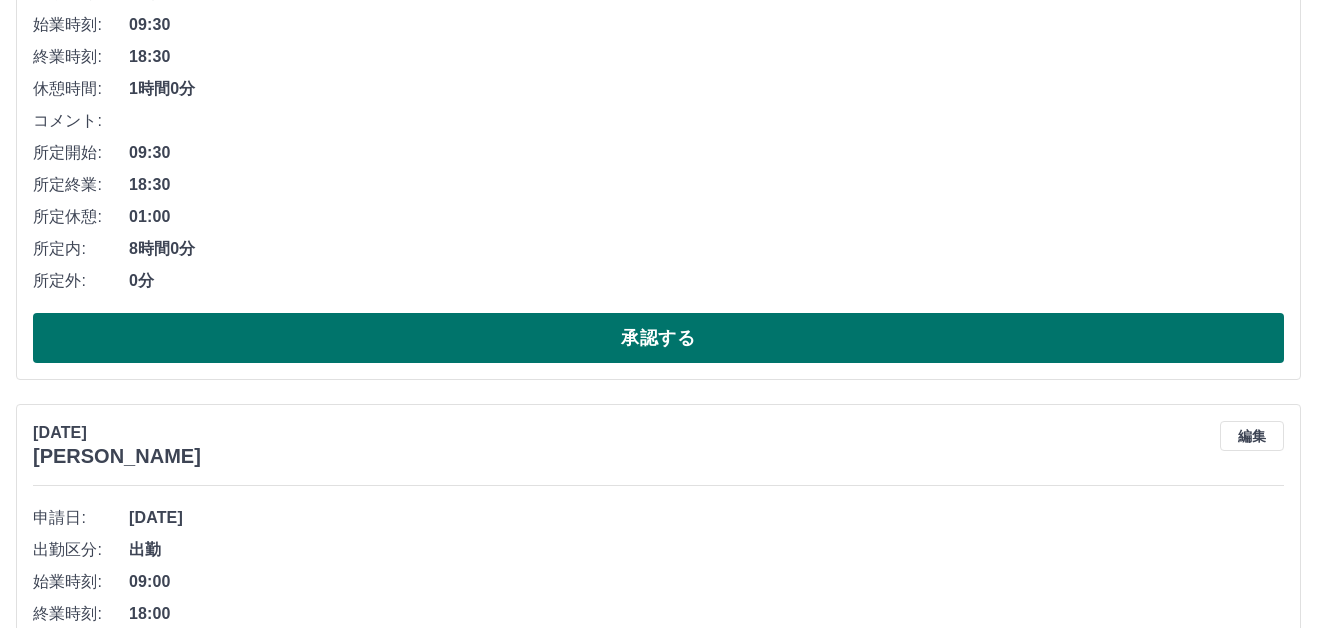 click on "承認する" at bounding box center (658, 338) 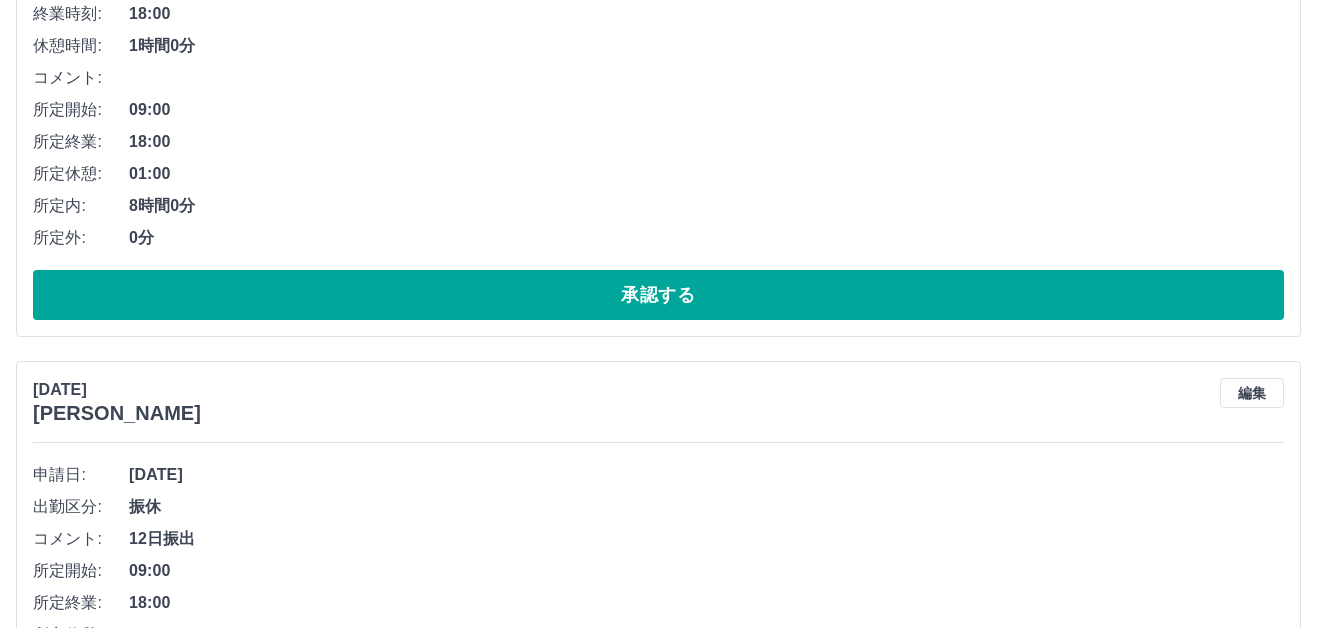 scroll, scrollTop: 988, scrollLeft: 0, axis: vertical 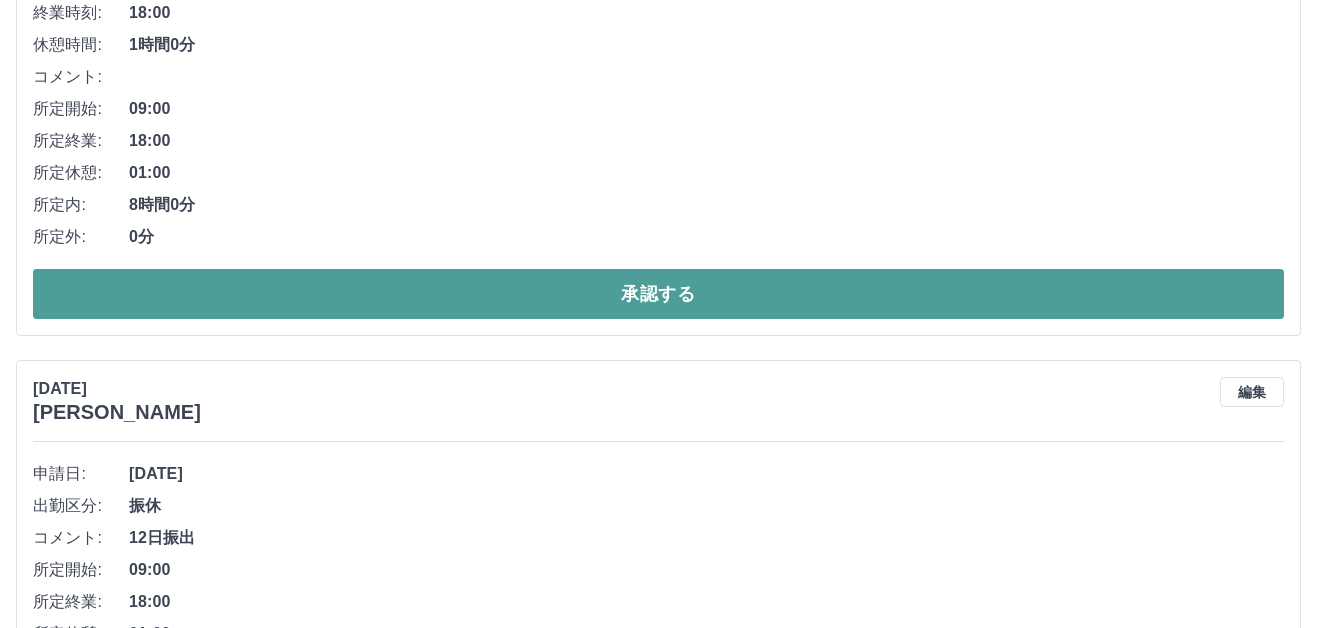 click on "承認する" at bounding box center [658, 294] 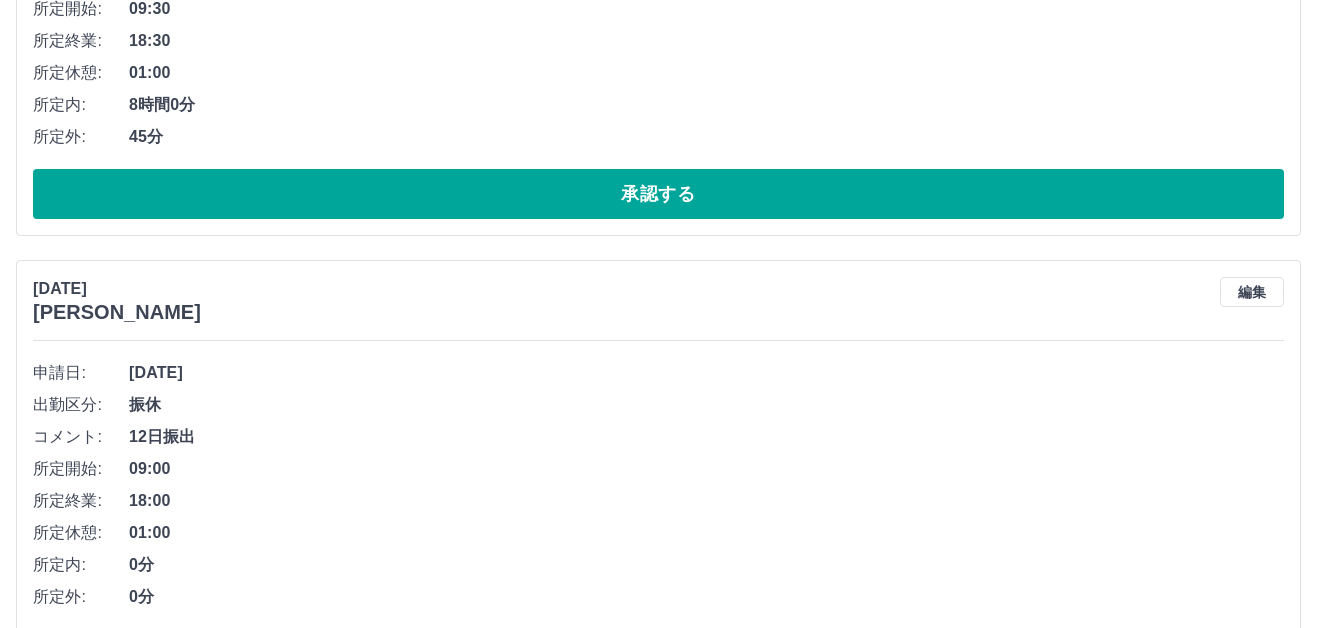 scroll, scrollTop: 626, scrollLeft: 0, axis: vertical 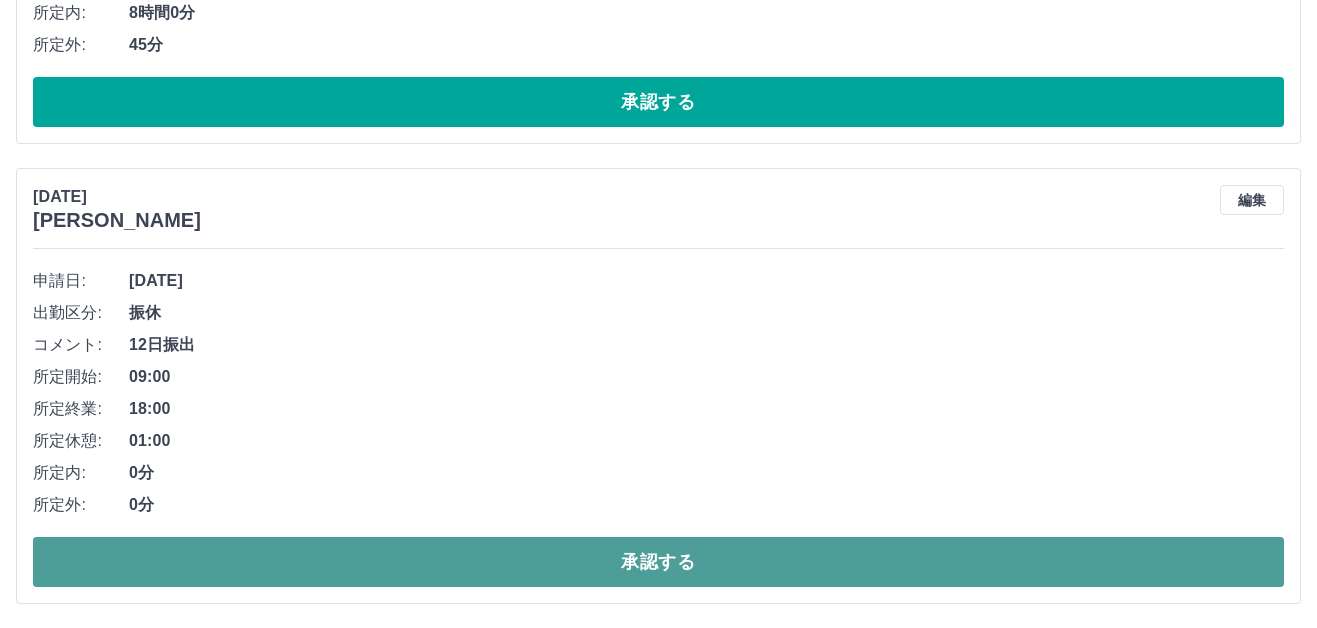click on "承認する" at bounding box center (658, 562) 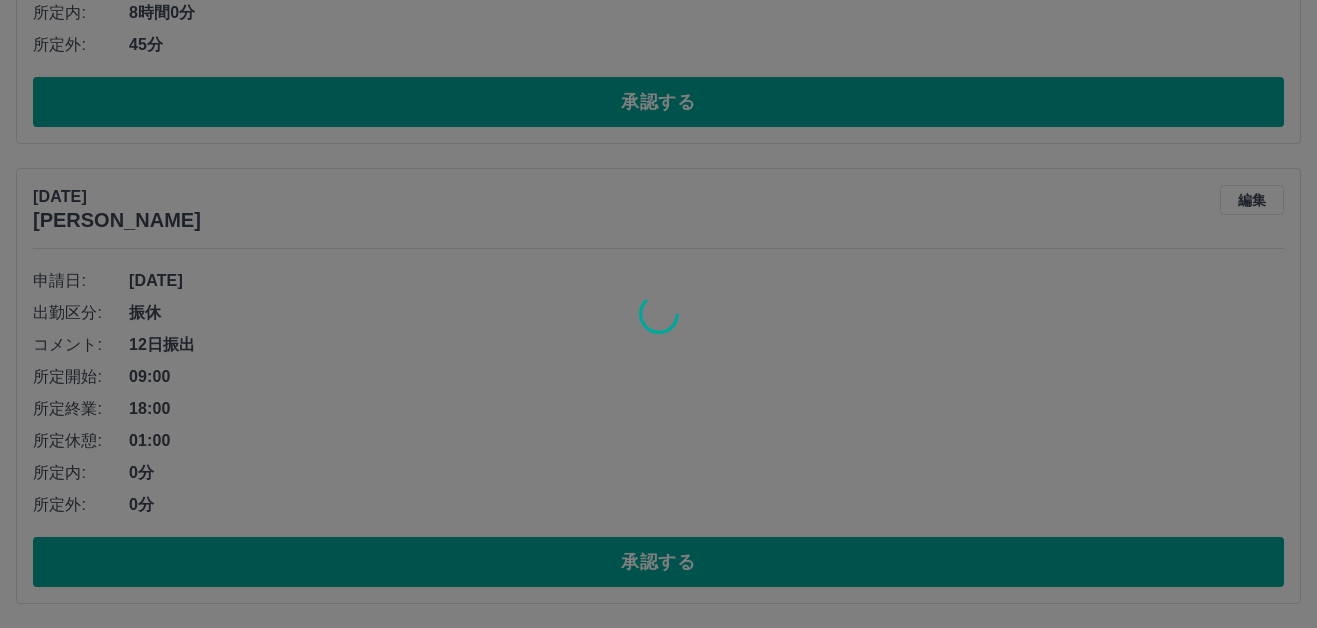 scroll, scrollTop: 166, scrollLeft: 0, axis: vertical 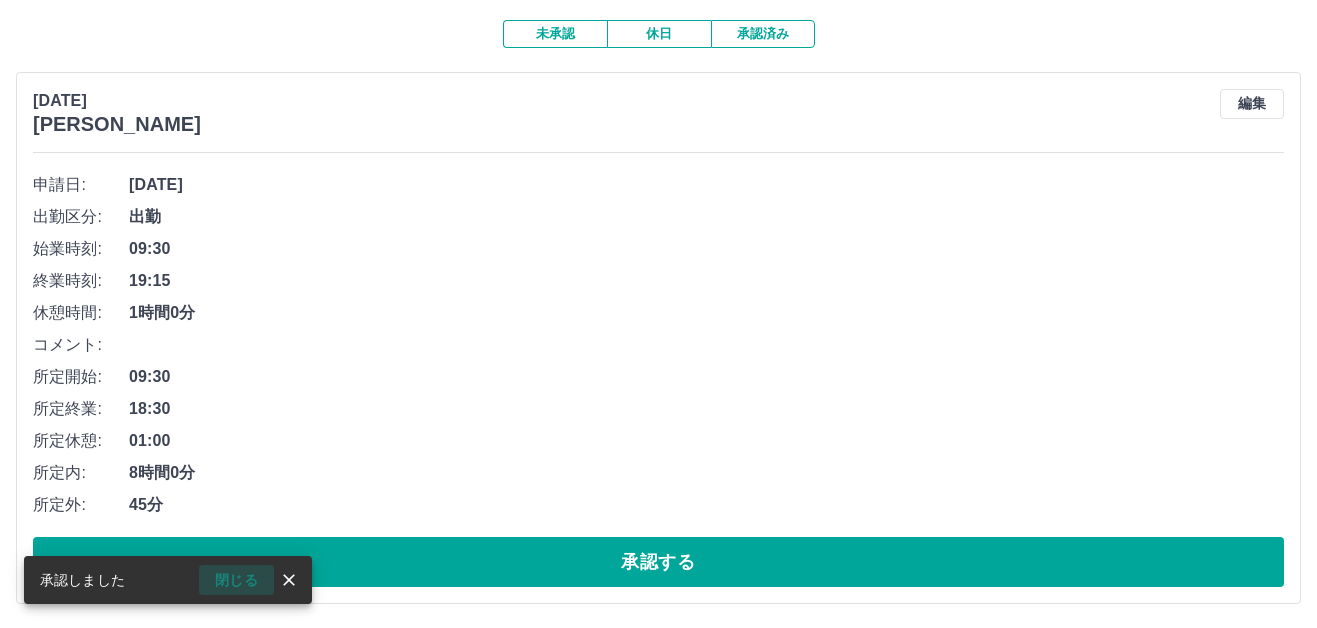 click on "閉じる" at bounding box center (236, 580) 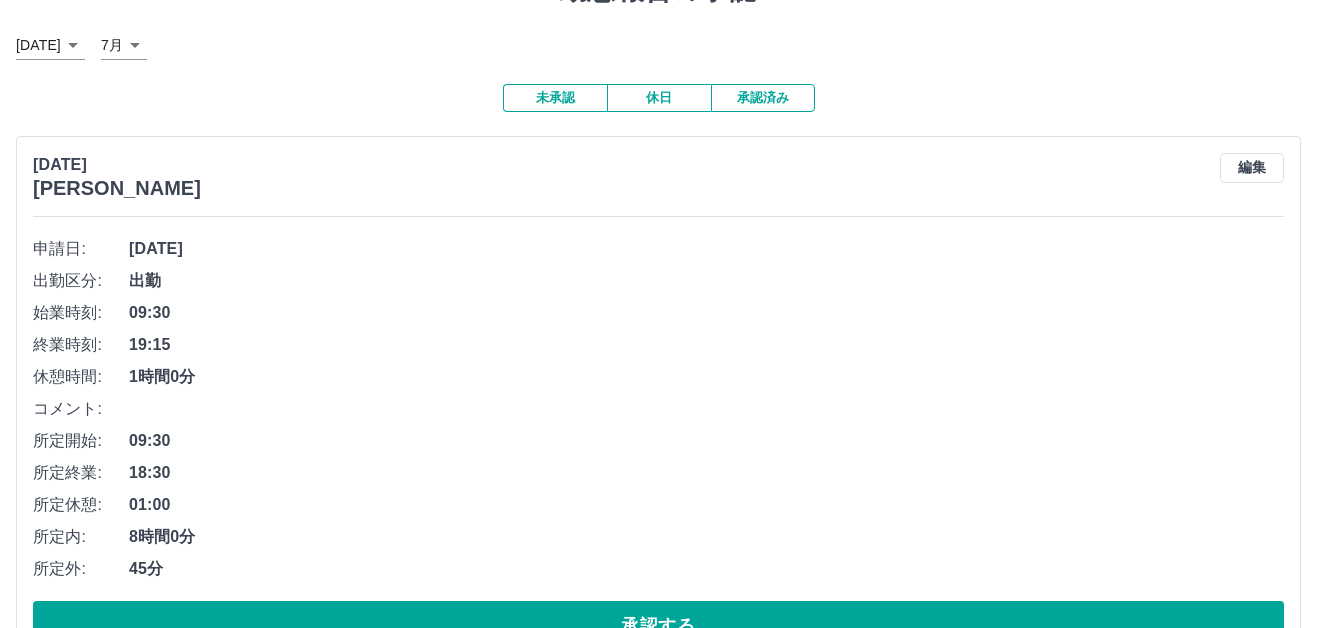scroll, scrollTop: 0, scrollLeft: 0, axis: both 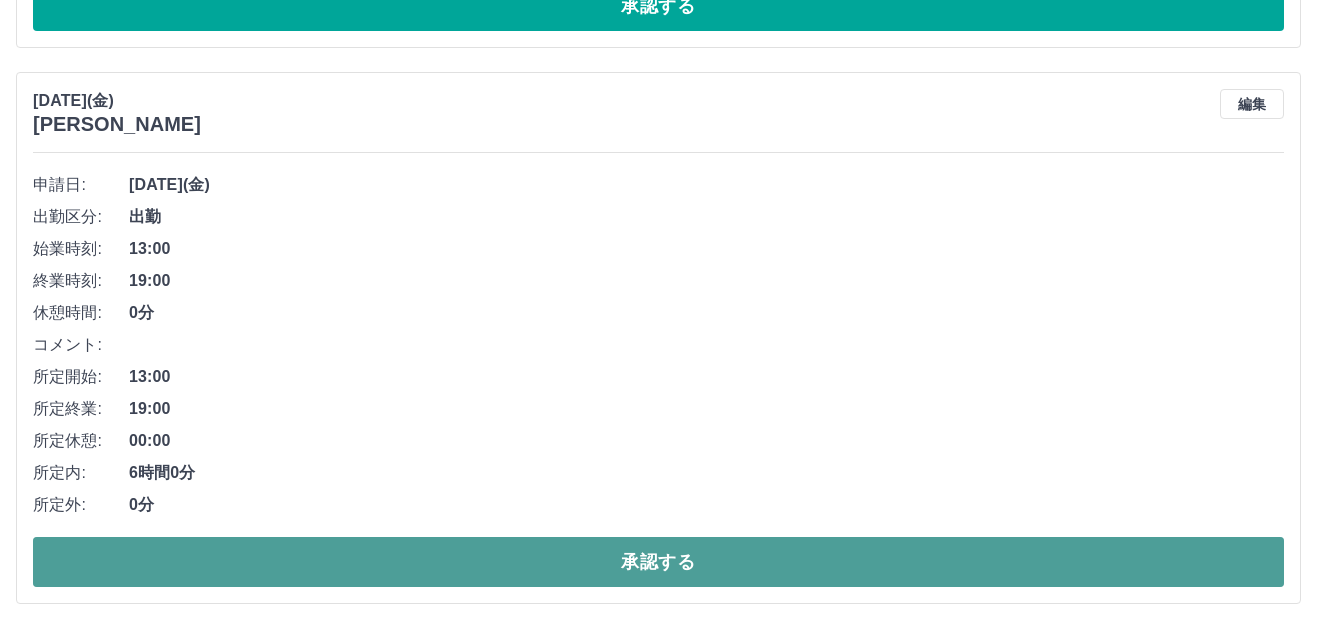 click on "承認する" at bounding box center [658, 562] 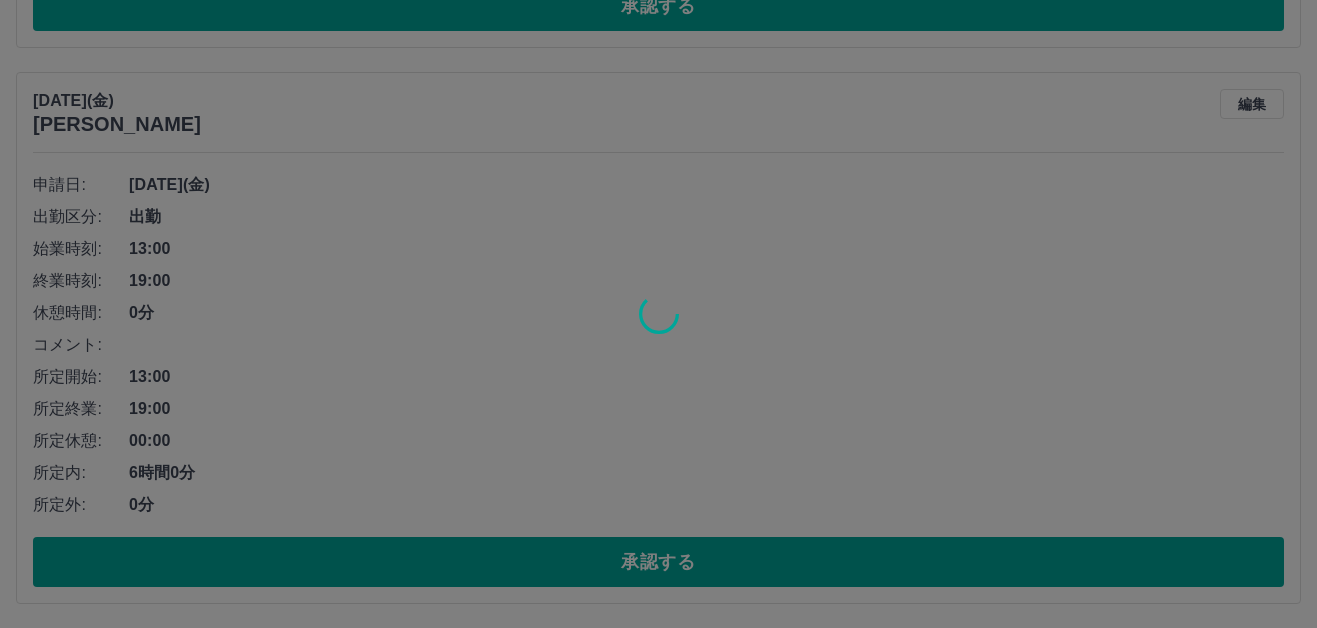 scroll, scrollTop: 166, scrollLeft: 0, axis: vertical 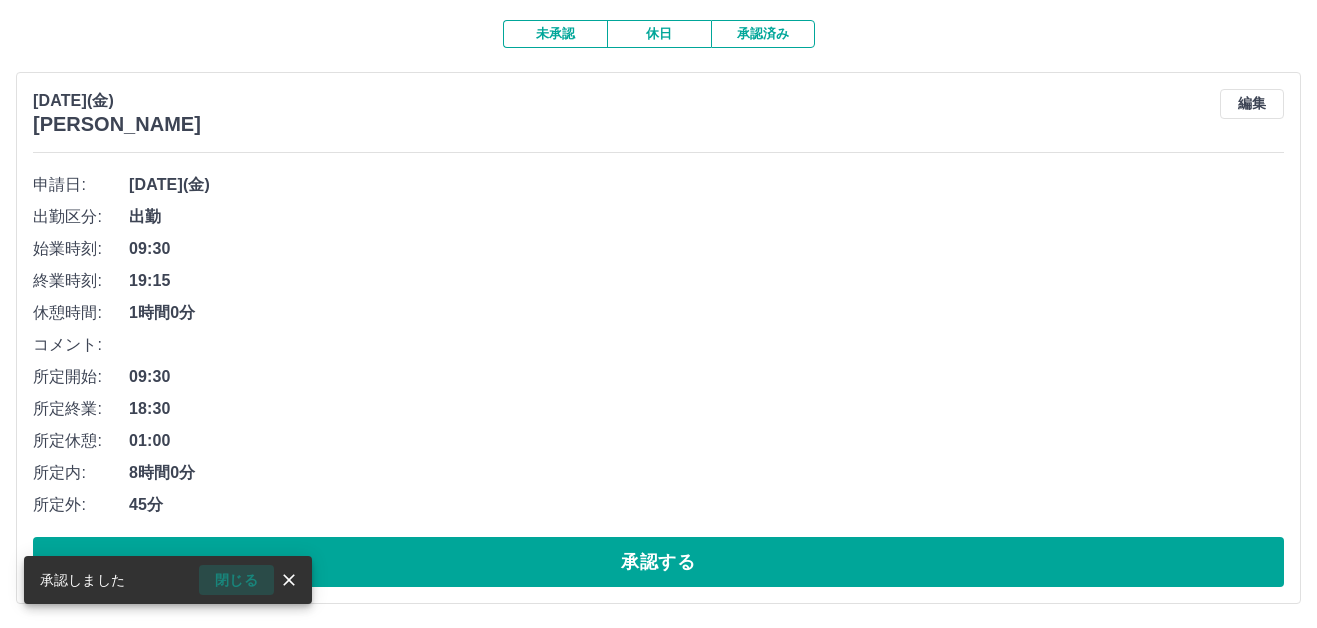 click on "閉じる" at bounding box center [236, 580] 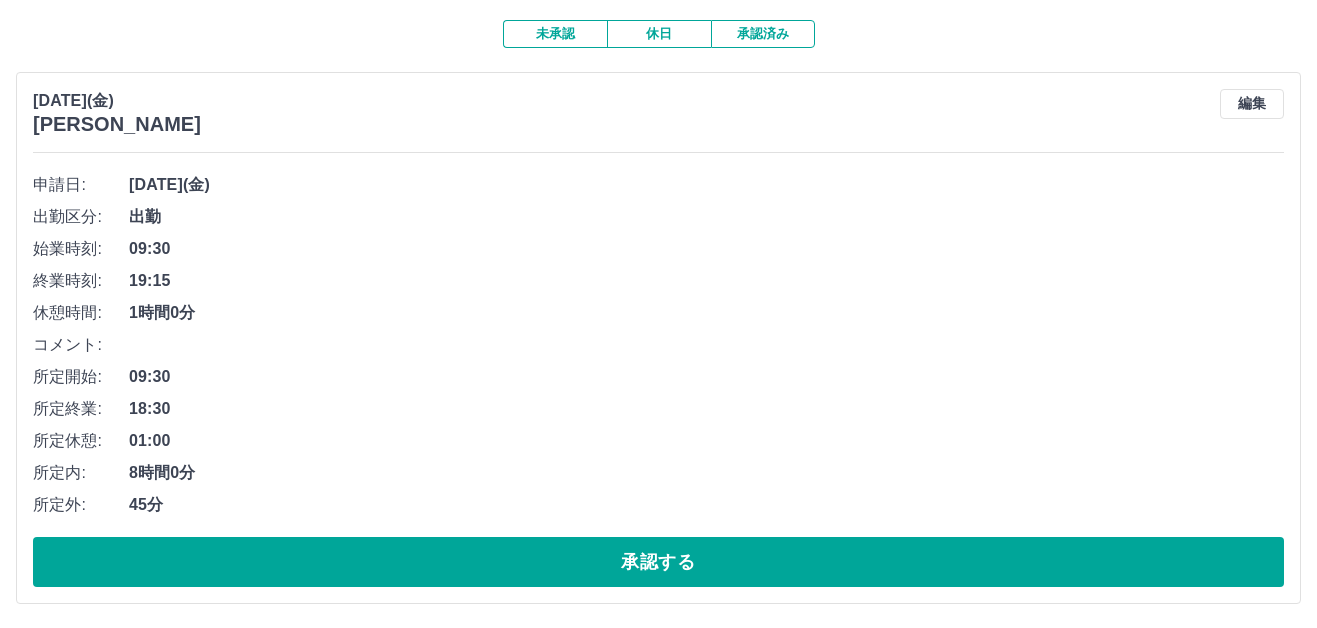 scroll, scrollTop: 0, scrollLeft: 0, axis: both 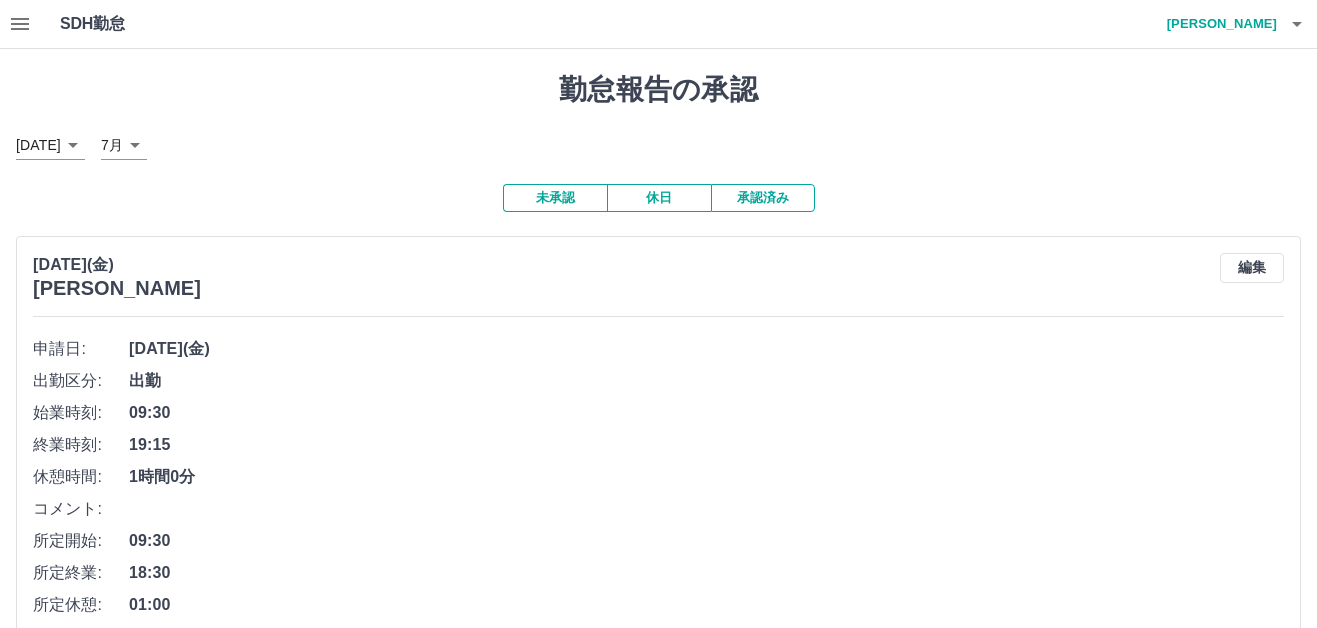 click 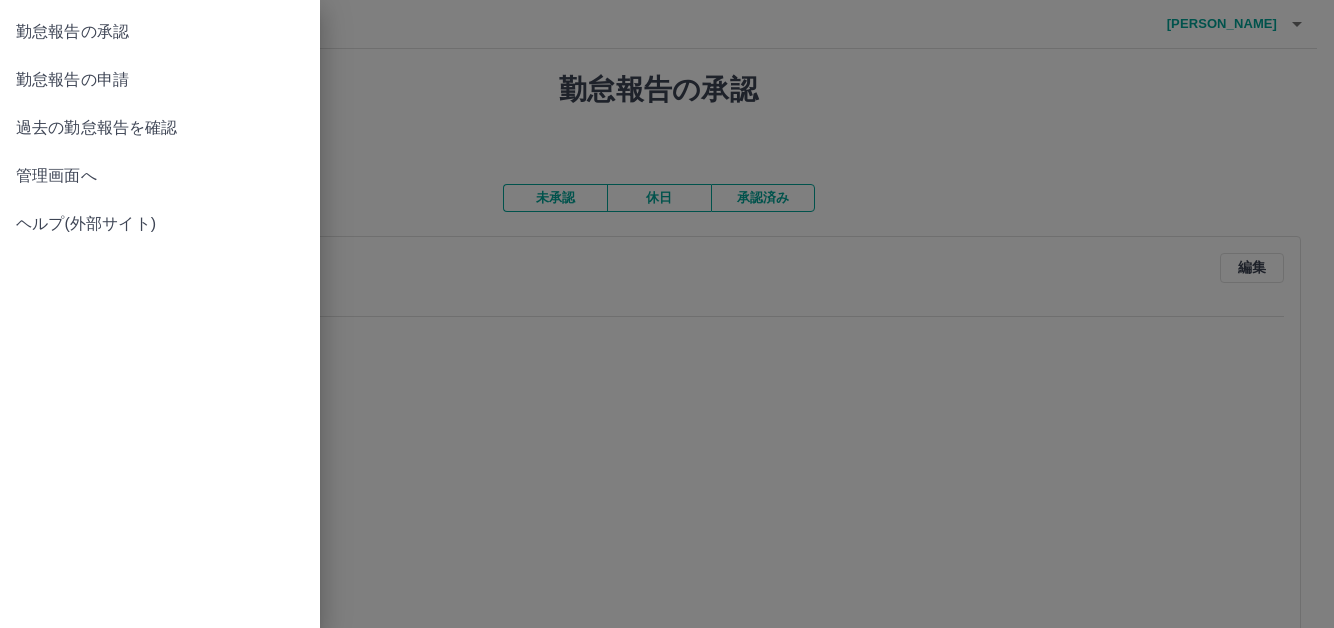 click on "勤怠報告の申請" at bounding box center [160, 80] 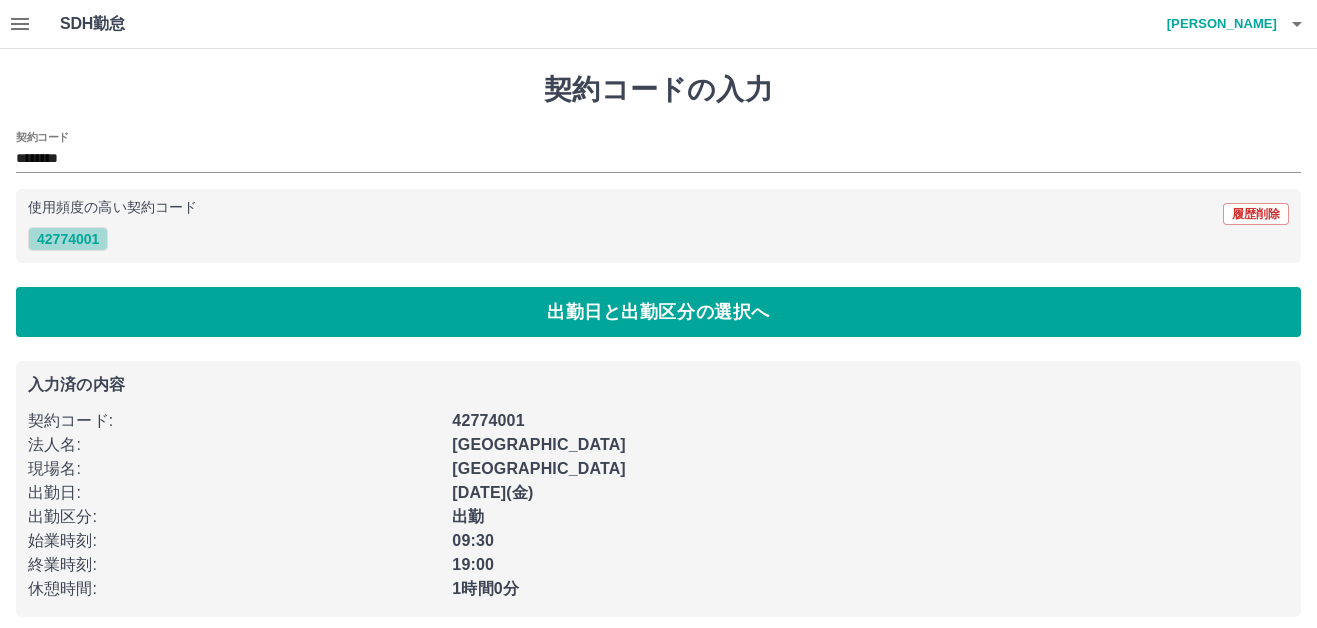 click on "42774001" at bounding box center [68, 239] 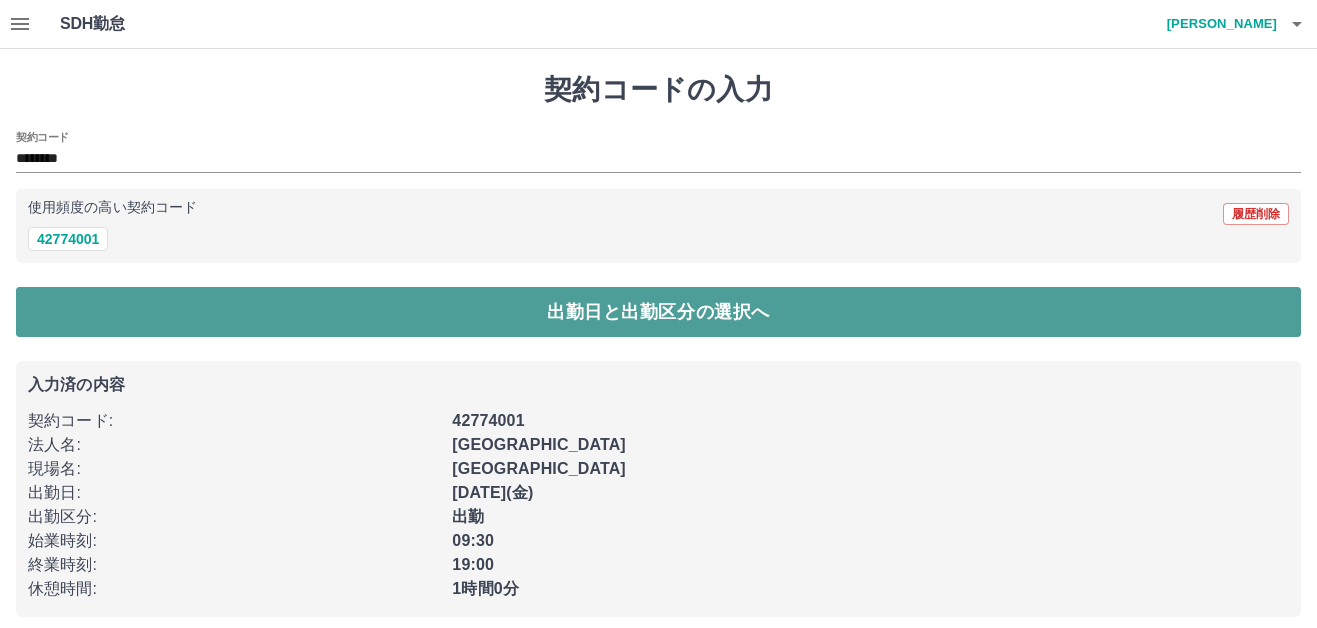 click on "出勤日と出勤区分の選択へ" at bounding box center (658, 312) 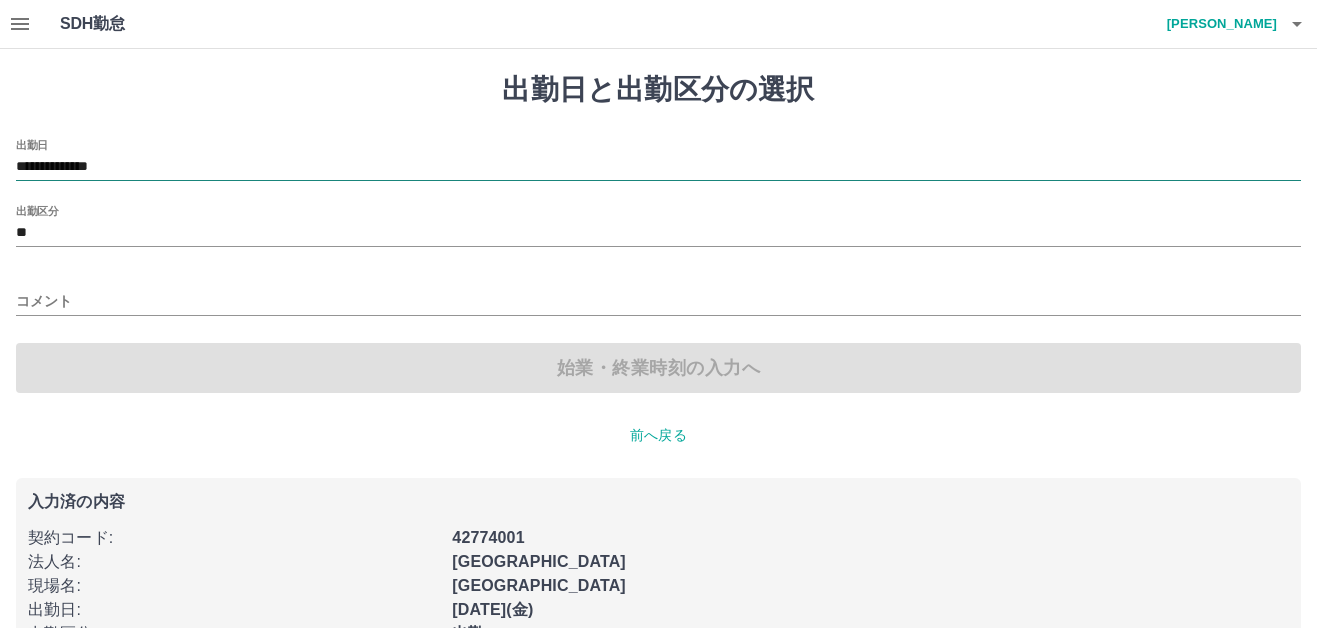 click on "**********" at bounding box center [658, 167] 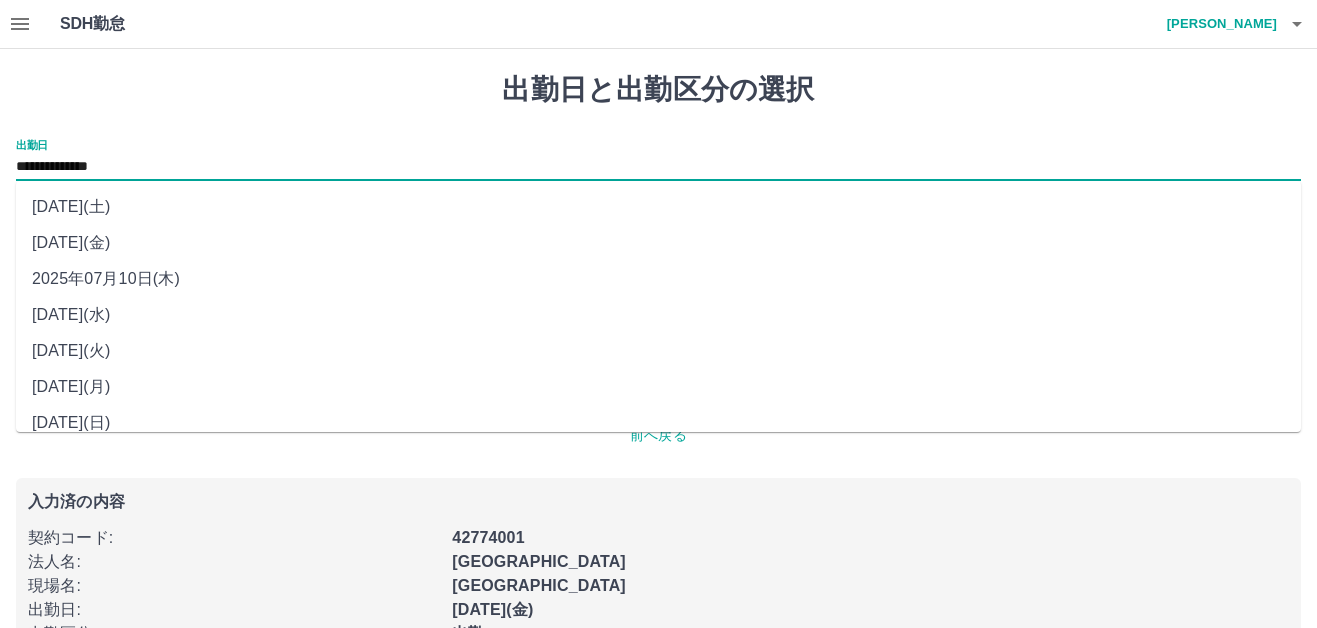 click on "2025年07月12日(土)" at bounding box center [658, 207] 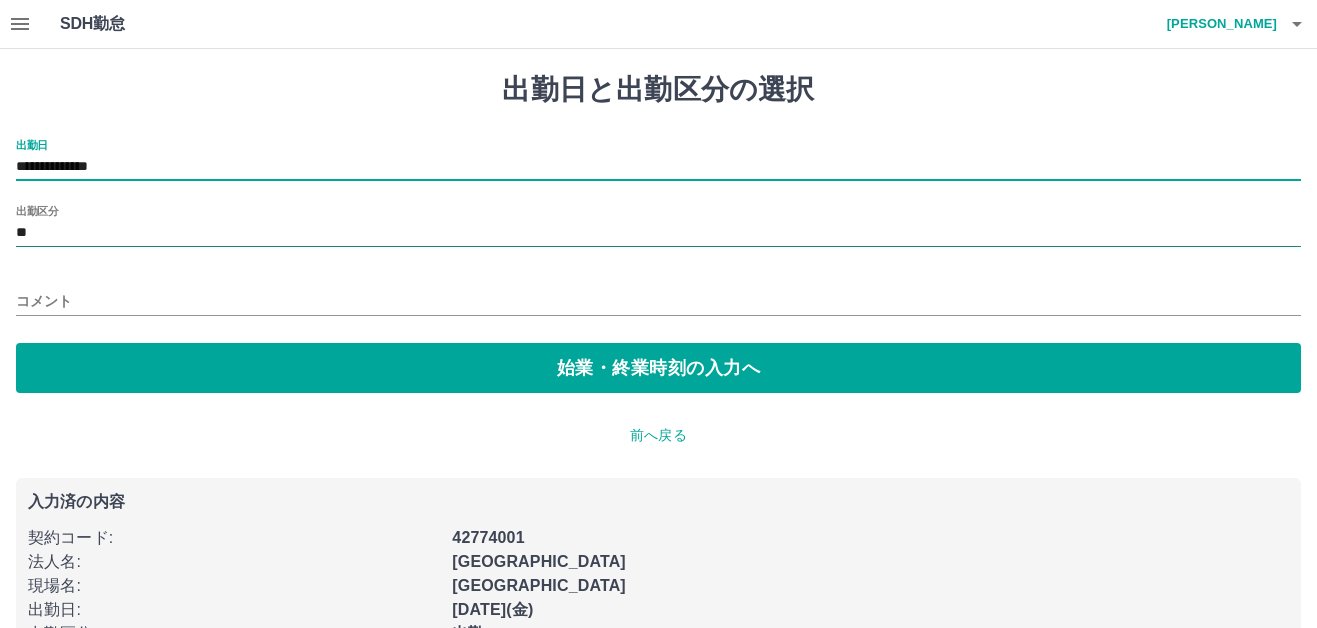 click on "**" at bounding box center (658, 233) 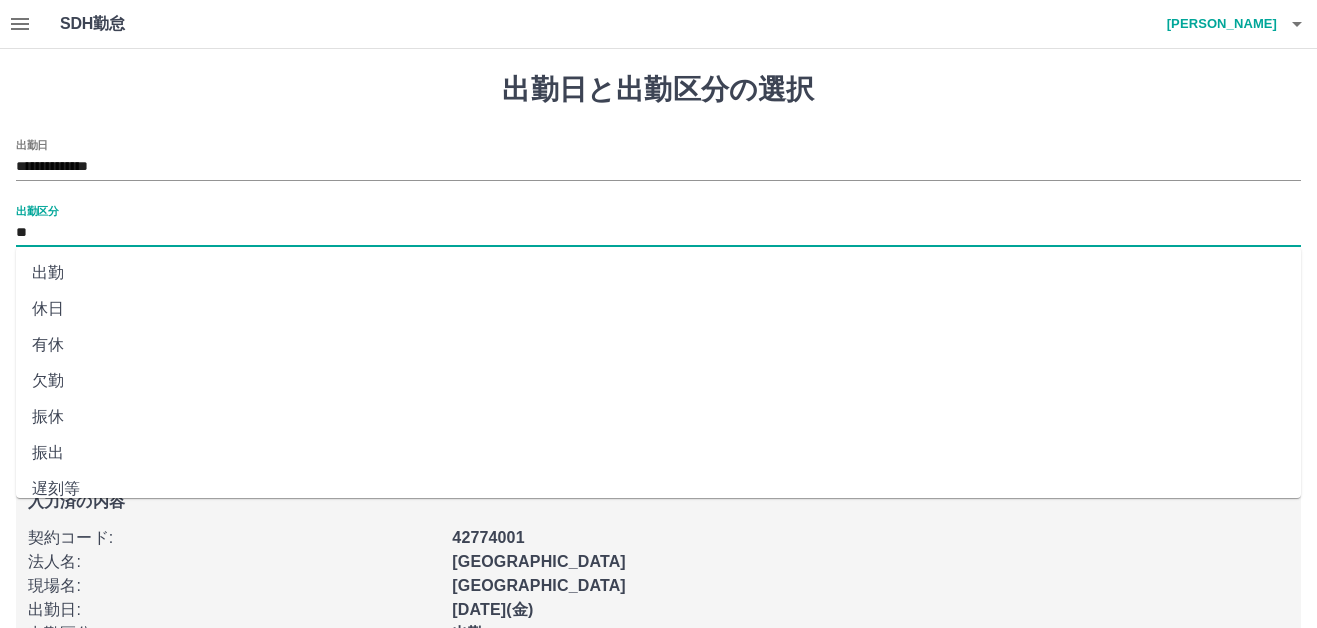 click on "振出" at bounding box center (658, 453) 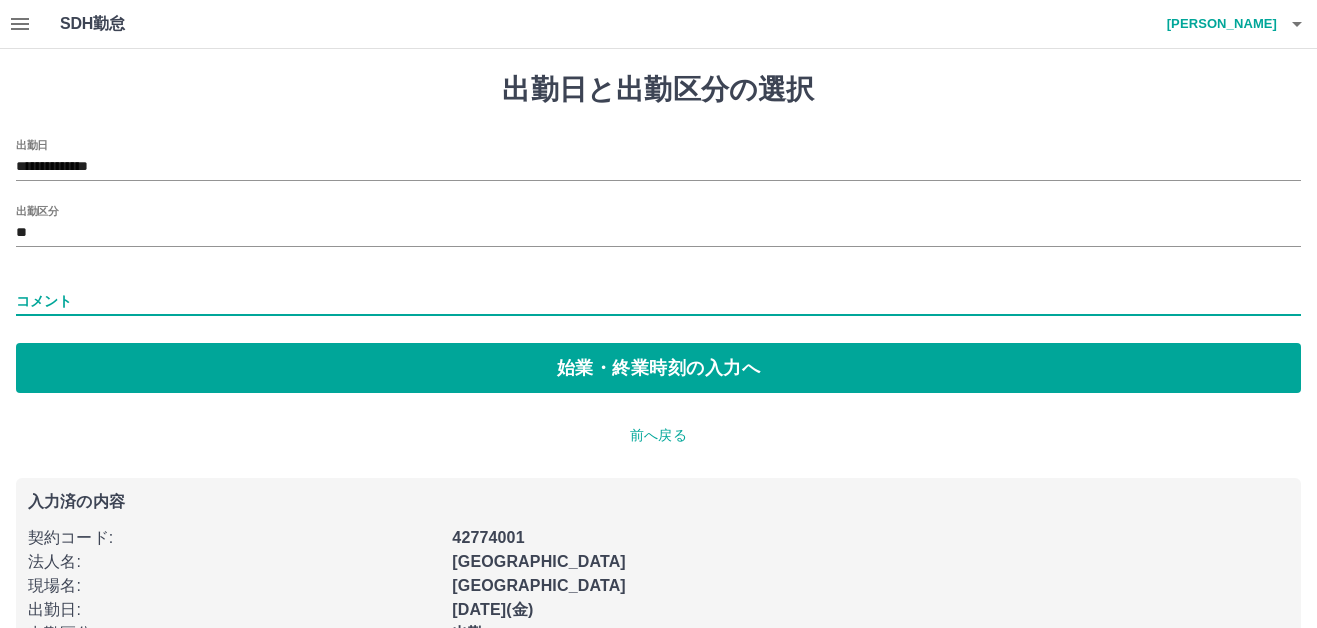 click on "コメント" at bounding box center (658, 301) 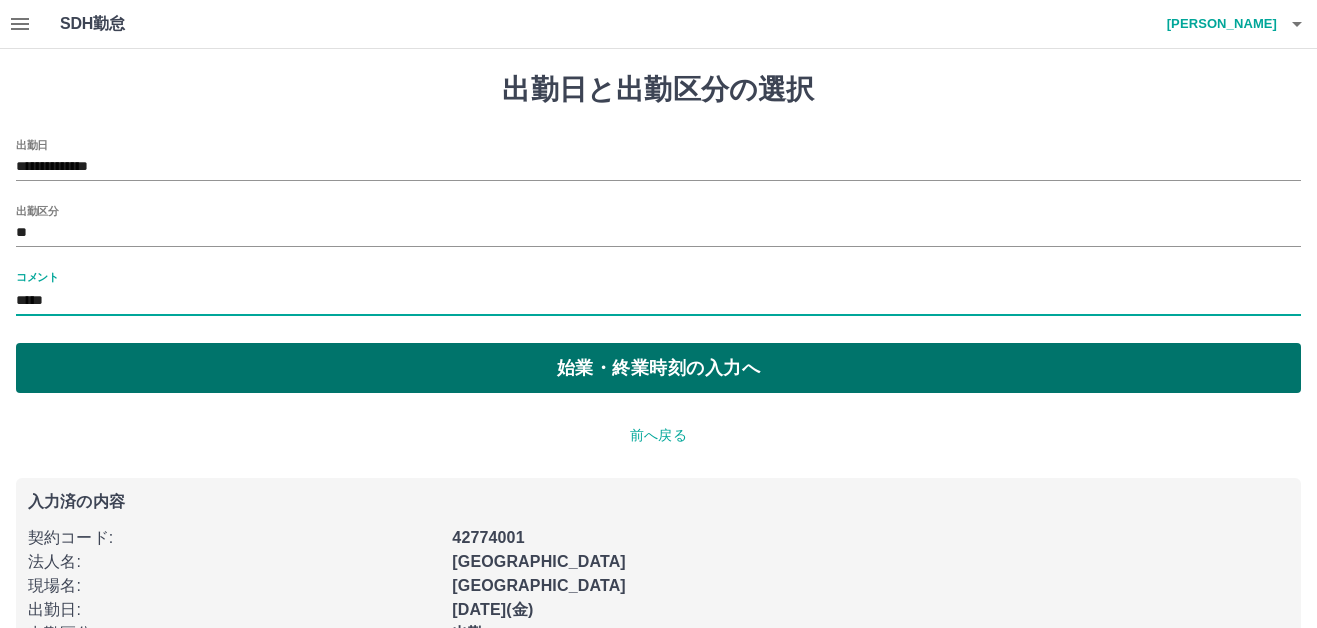 type on "*****" 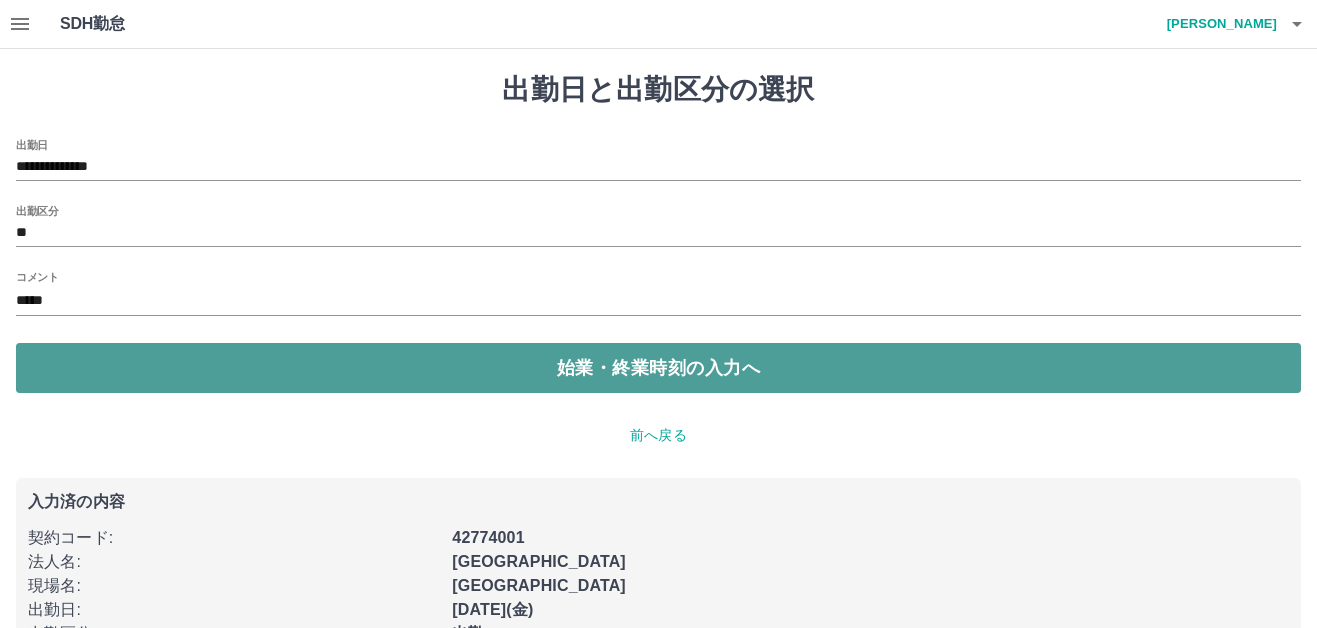 click on "始業・終業時刻の入力へ" at bounding box center [658, 368] 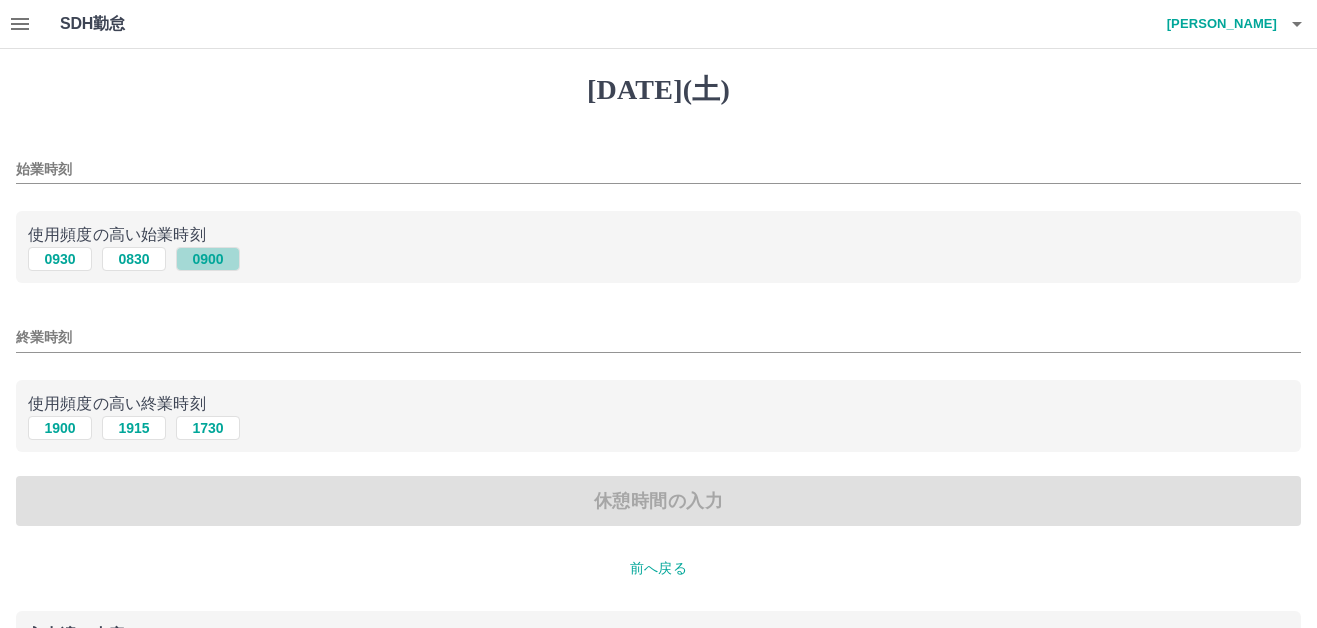 click on "0900" at bounding box center [208, 259] 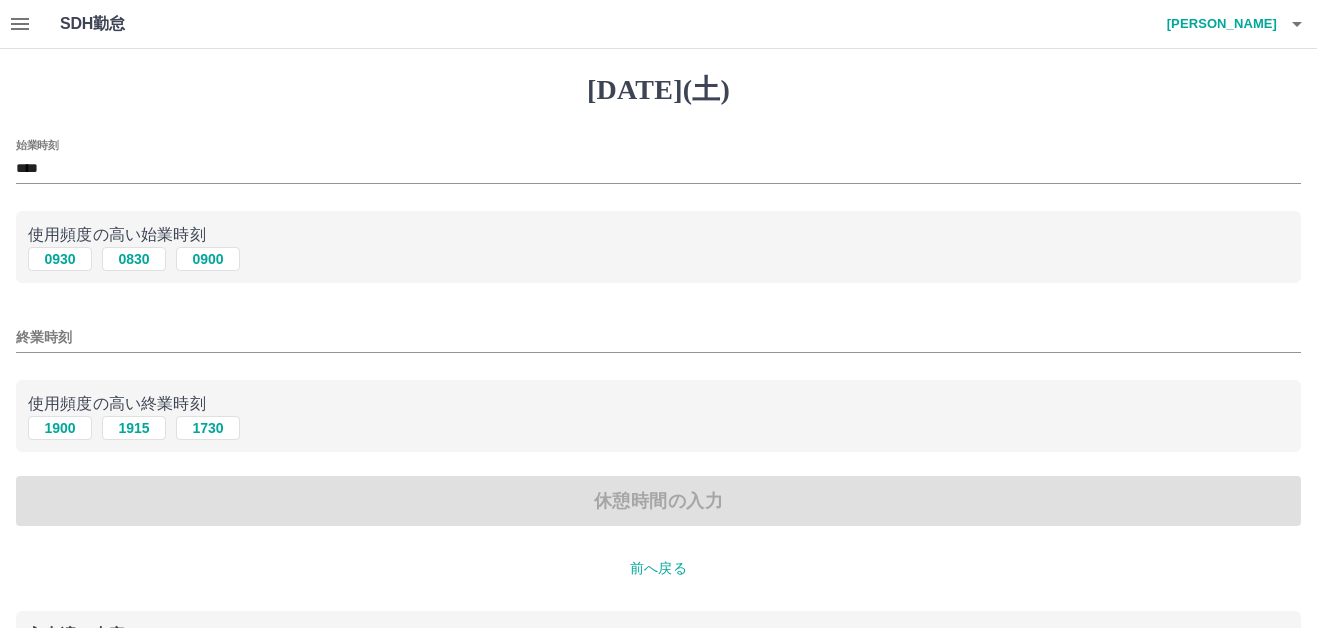click on "終業時刻" at bounding box center (658, 337) 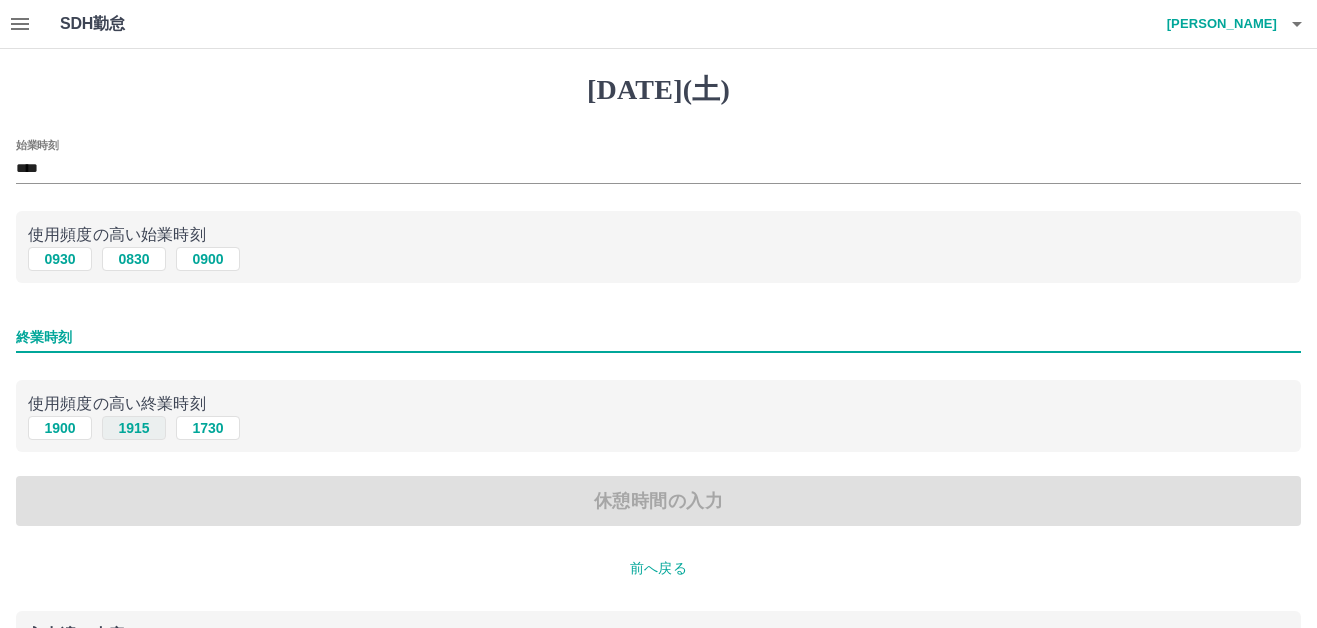 type on "****" 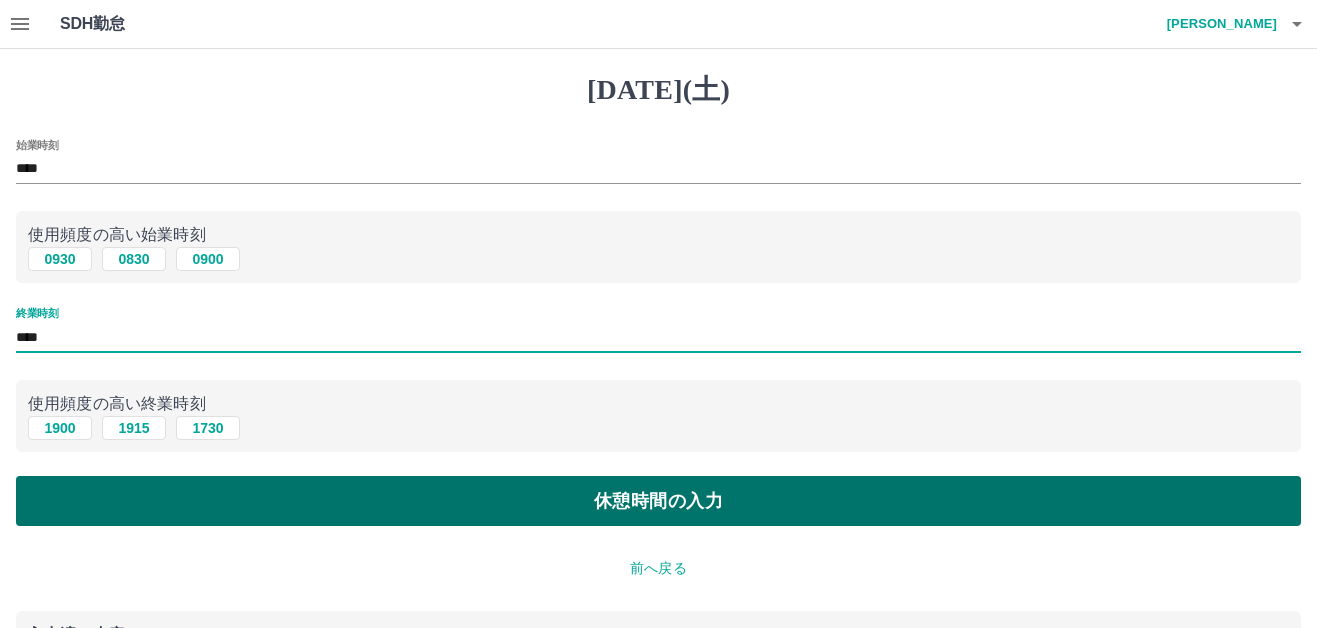 click on "休憩時間の入力" at bounding box center (658, 501) 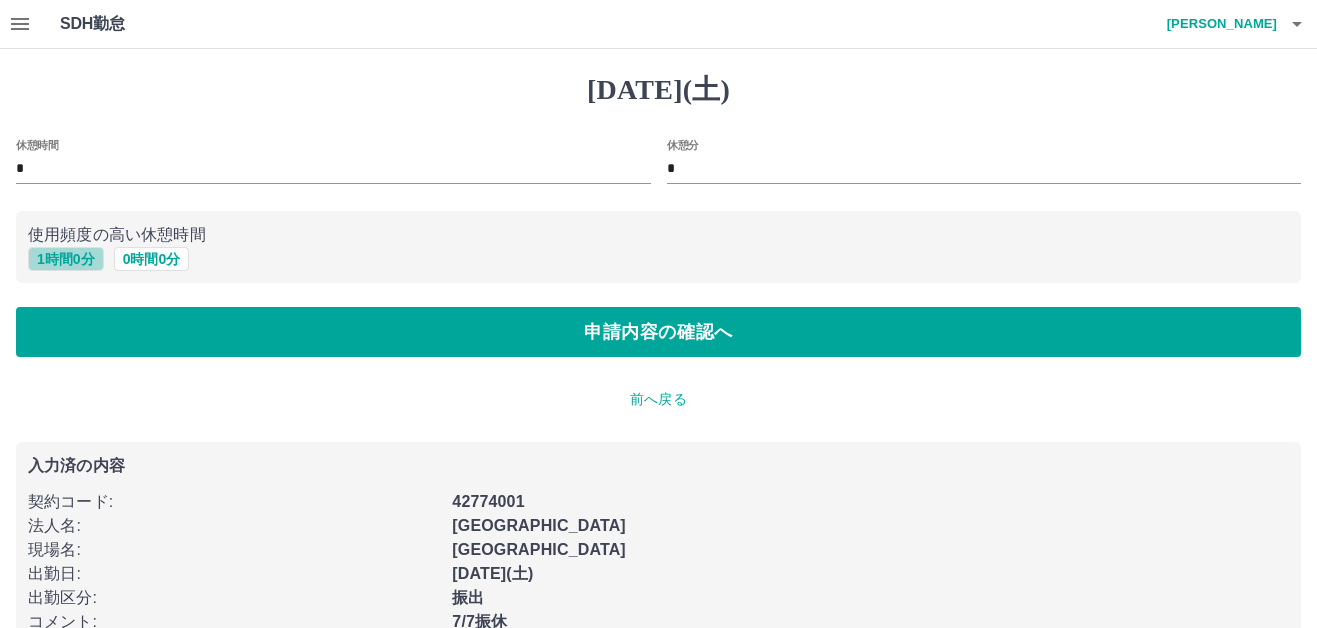 click on "1 時間 0 分" at bounding box center (66, 259) 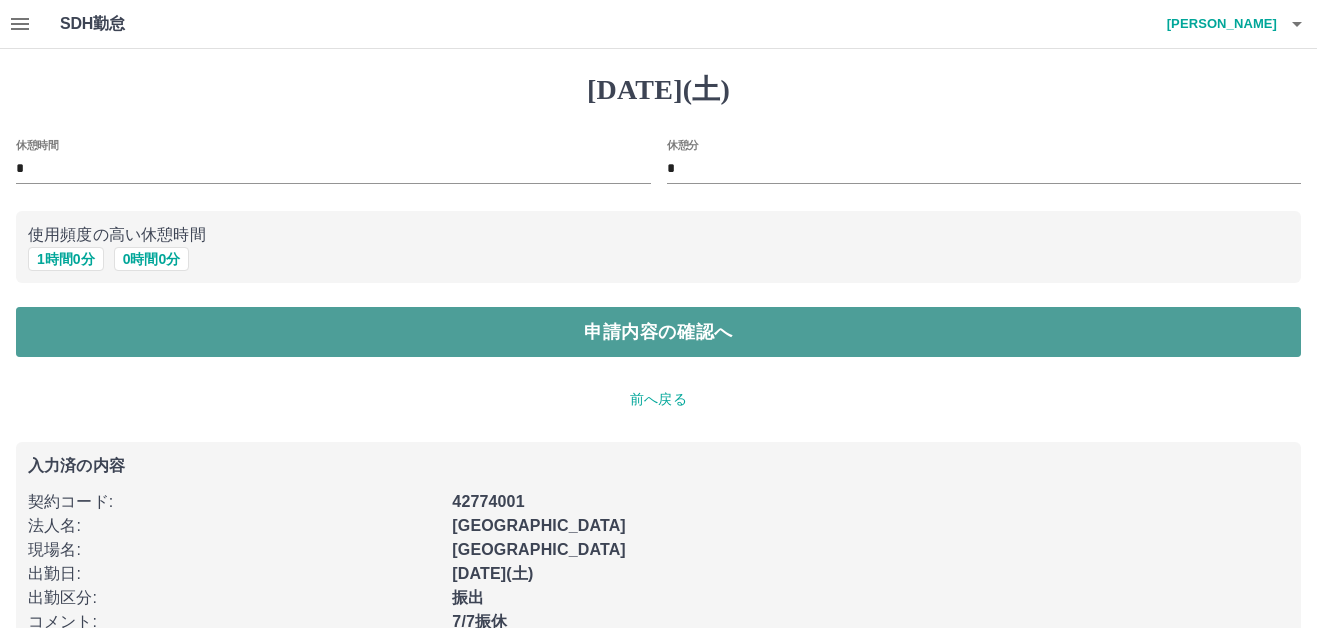click on "申請内容の確認へ" at bounding box center (658, 332) 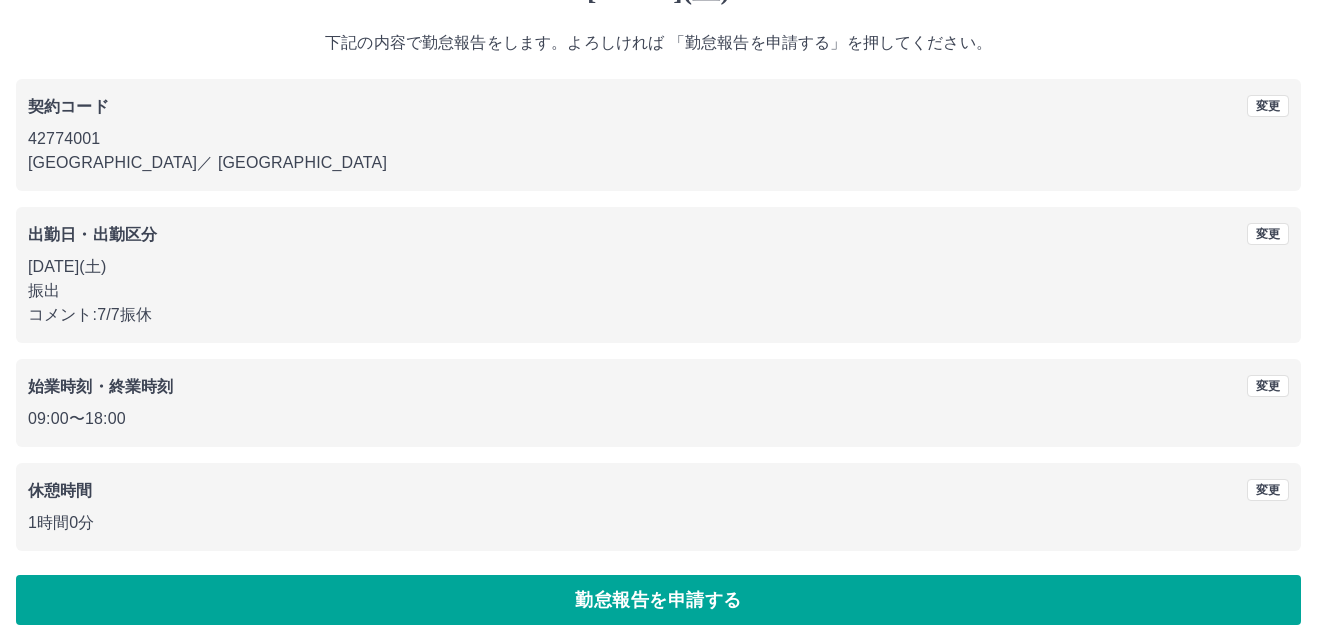 scroll, scrollTop: 121, scrollLeft: 0, axis: vertical 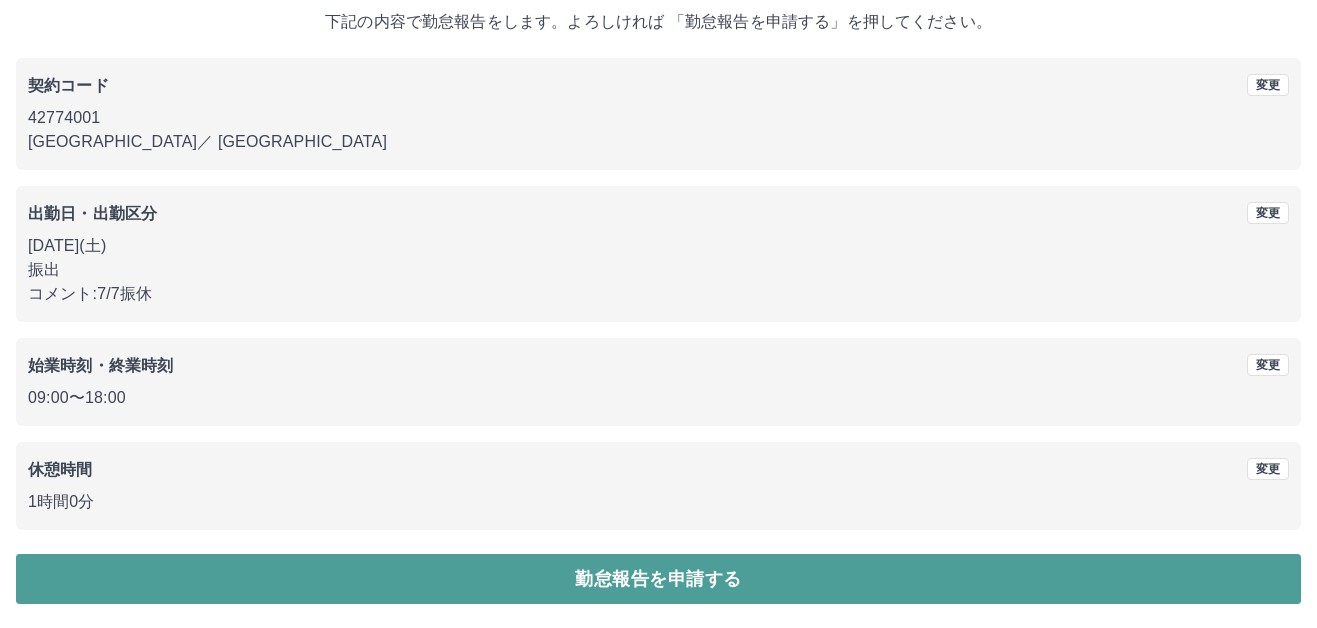 click on "勤怠報告を申請する" at bounding box center (658, 579) 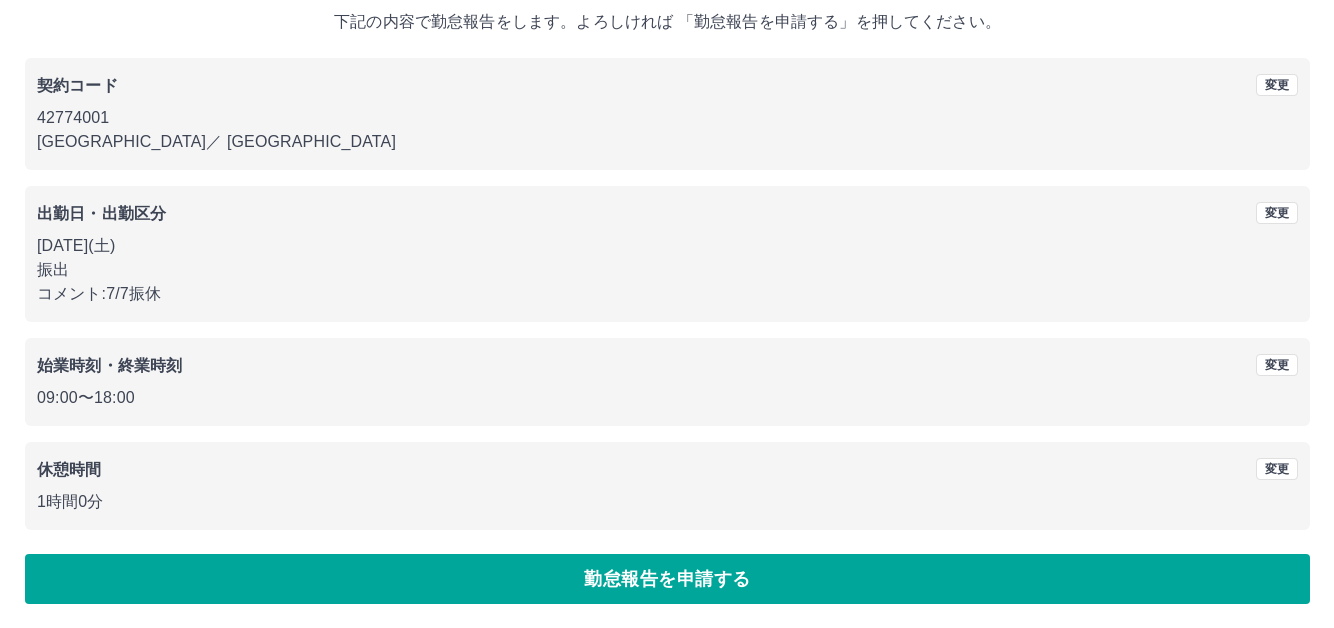 scroll, scrollTop: 0, scrollLeft: 0, axis: both 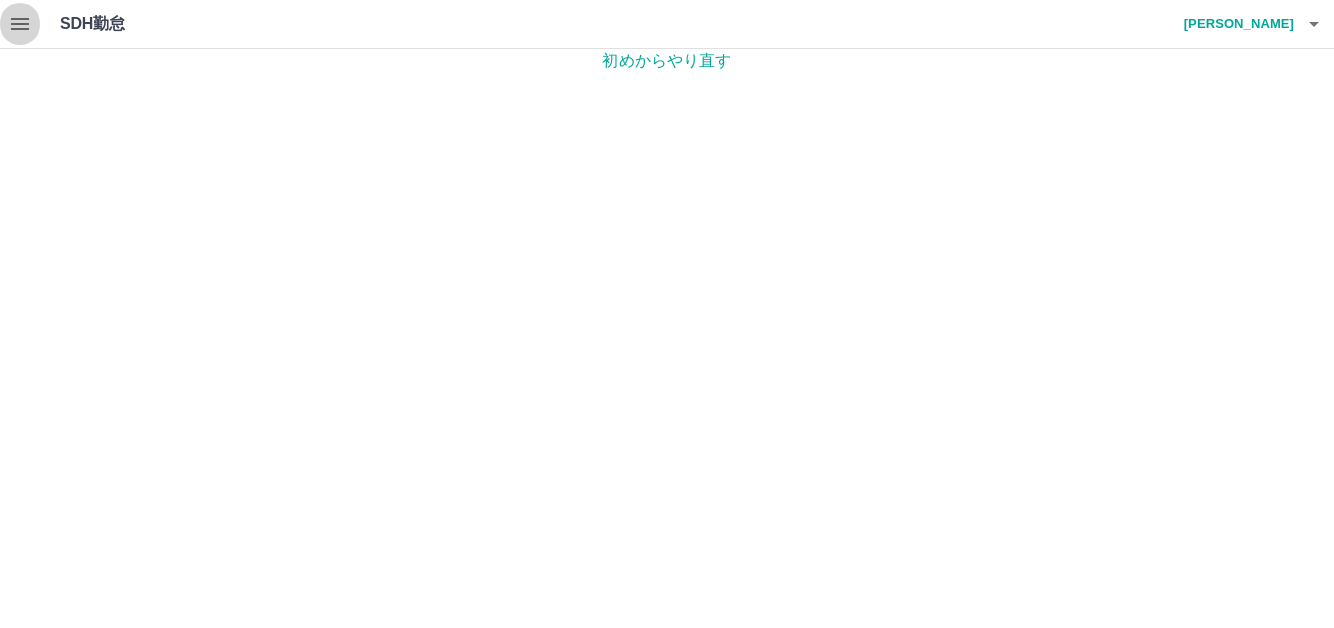 click 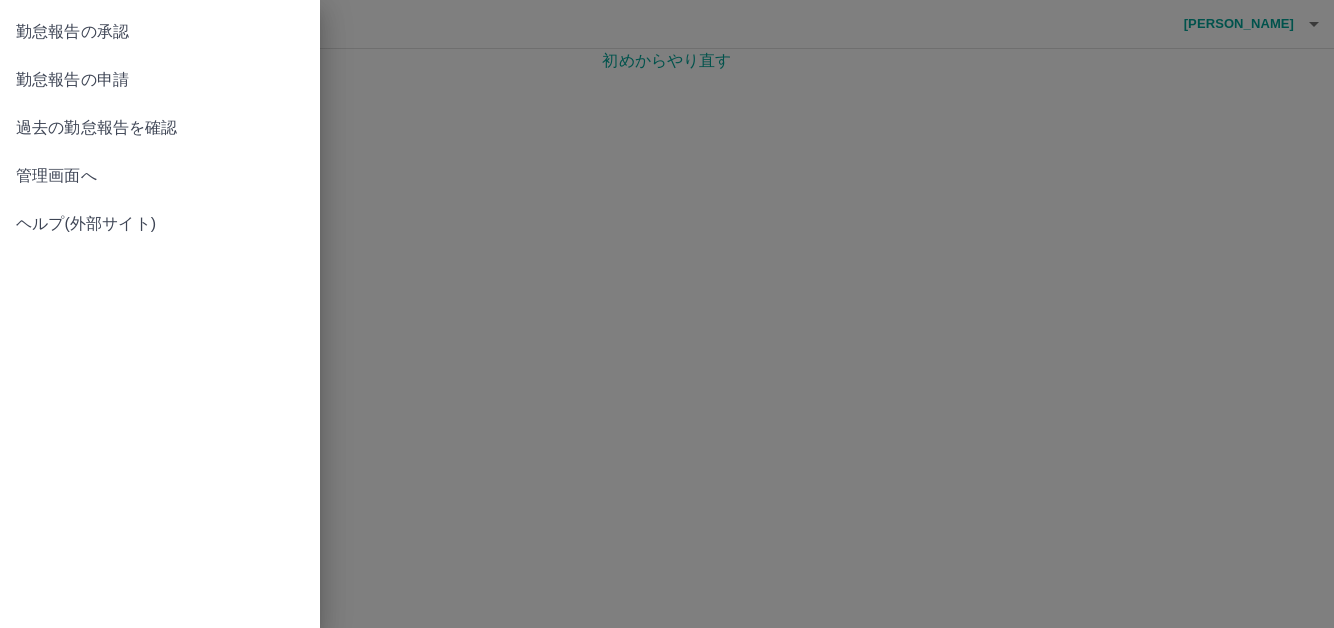 click on "勤怠報告の申請" at bounding box center [160, 80] 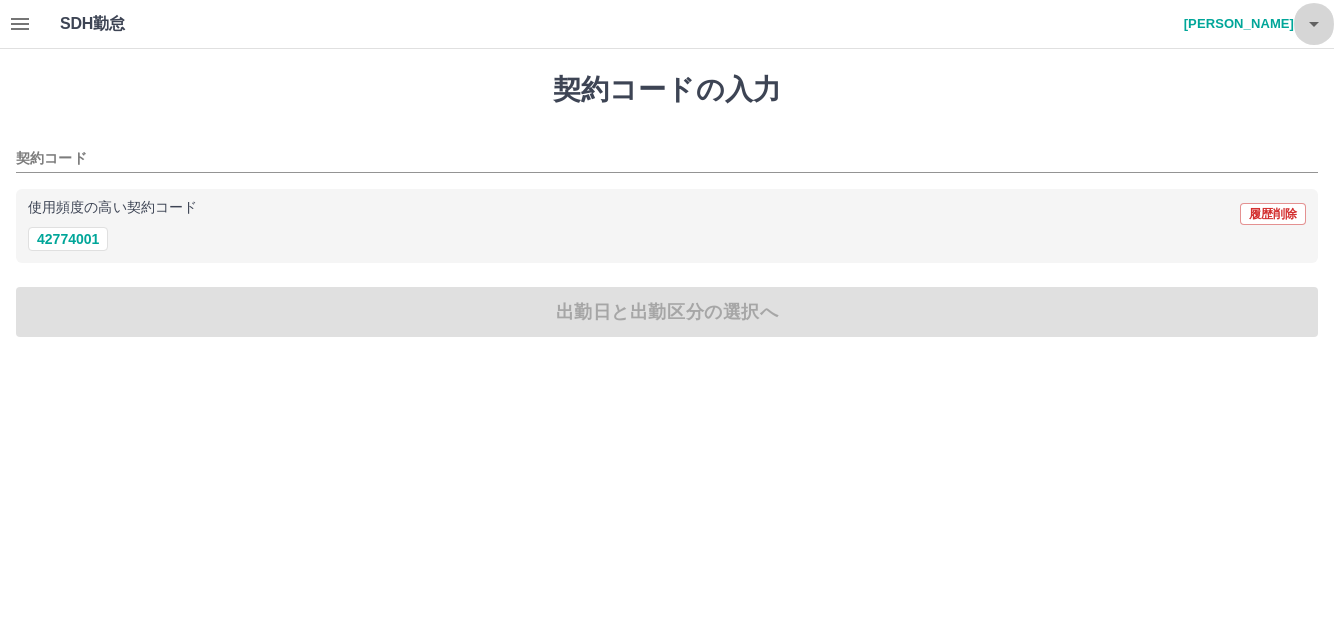 click 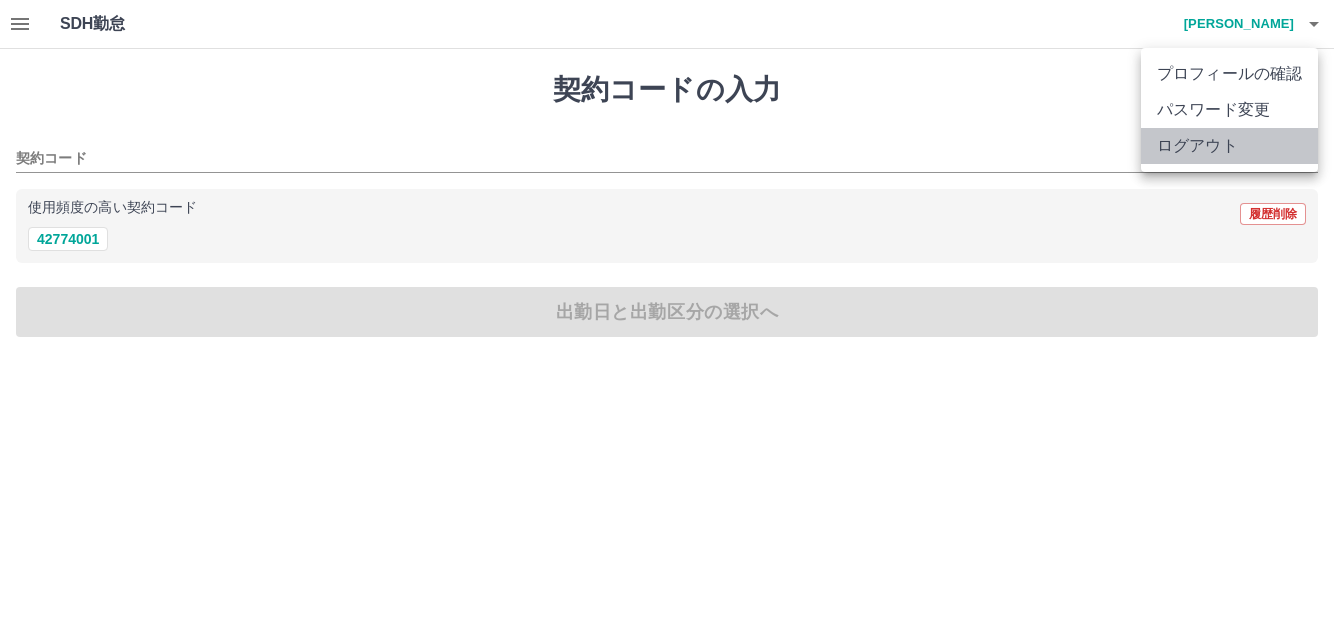 click on "ログアウト" at bounding box center [1229, 146] 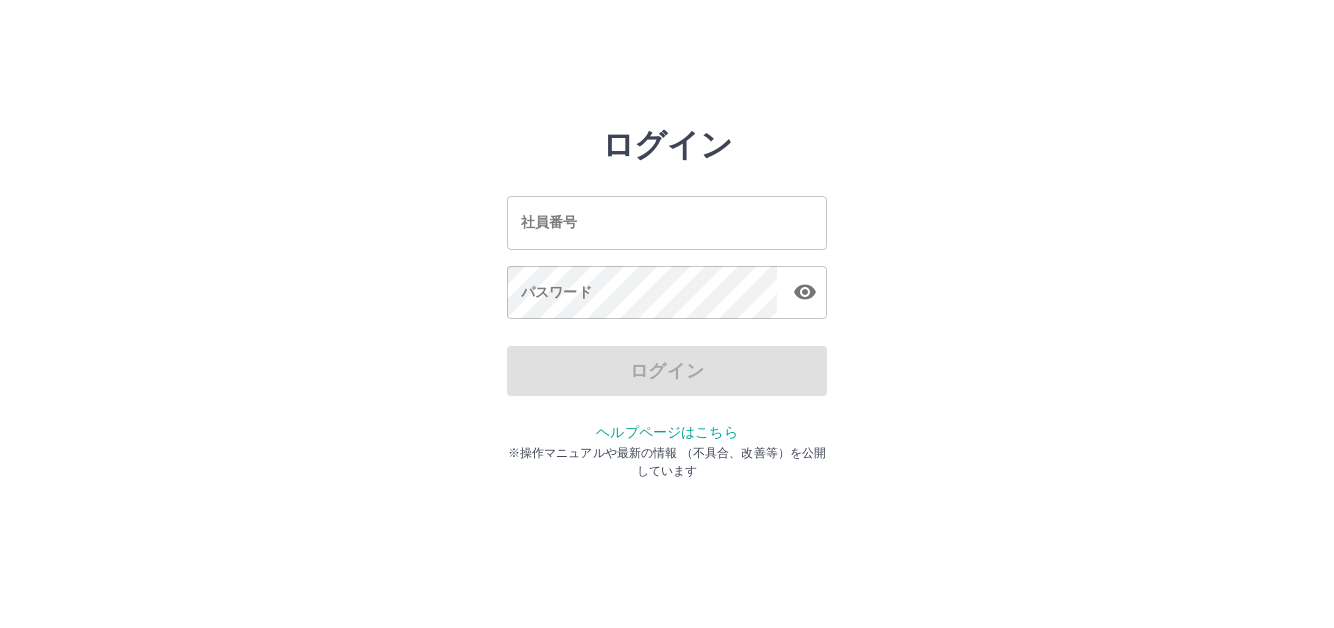 scroll, scrollTop: 0, scrollLeft: 0, axis: both 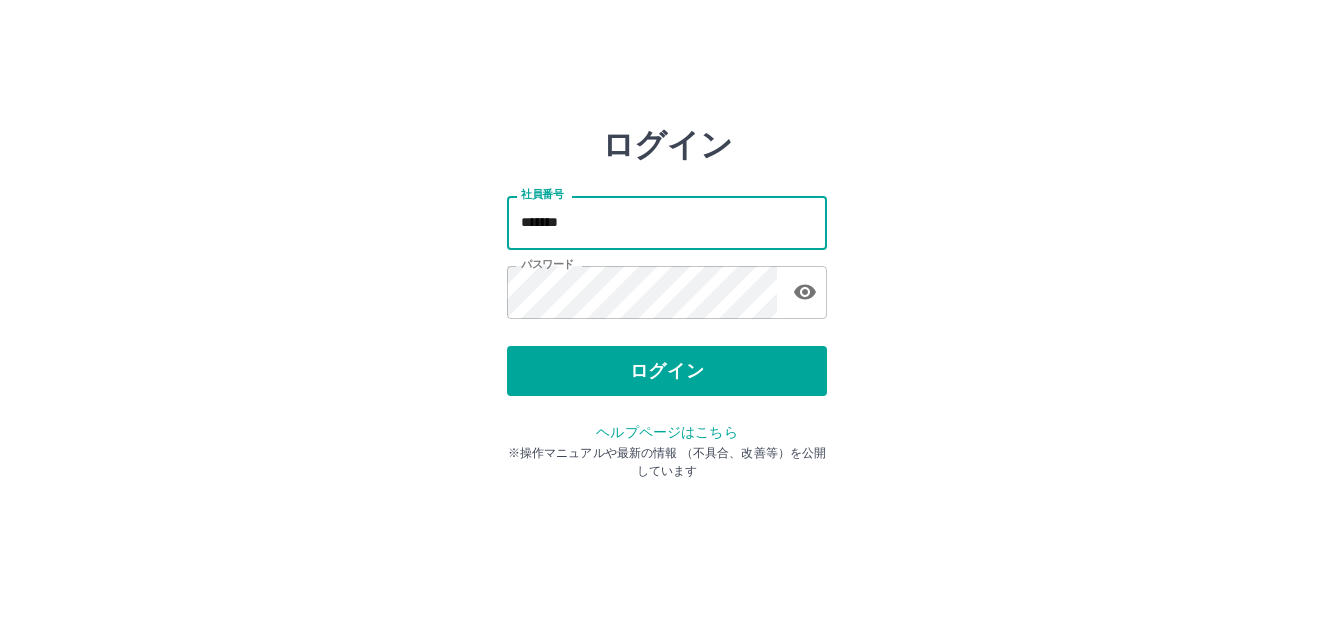 click on "*******" at bounding box center (667, 222) 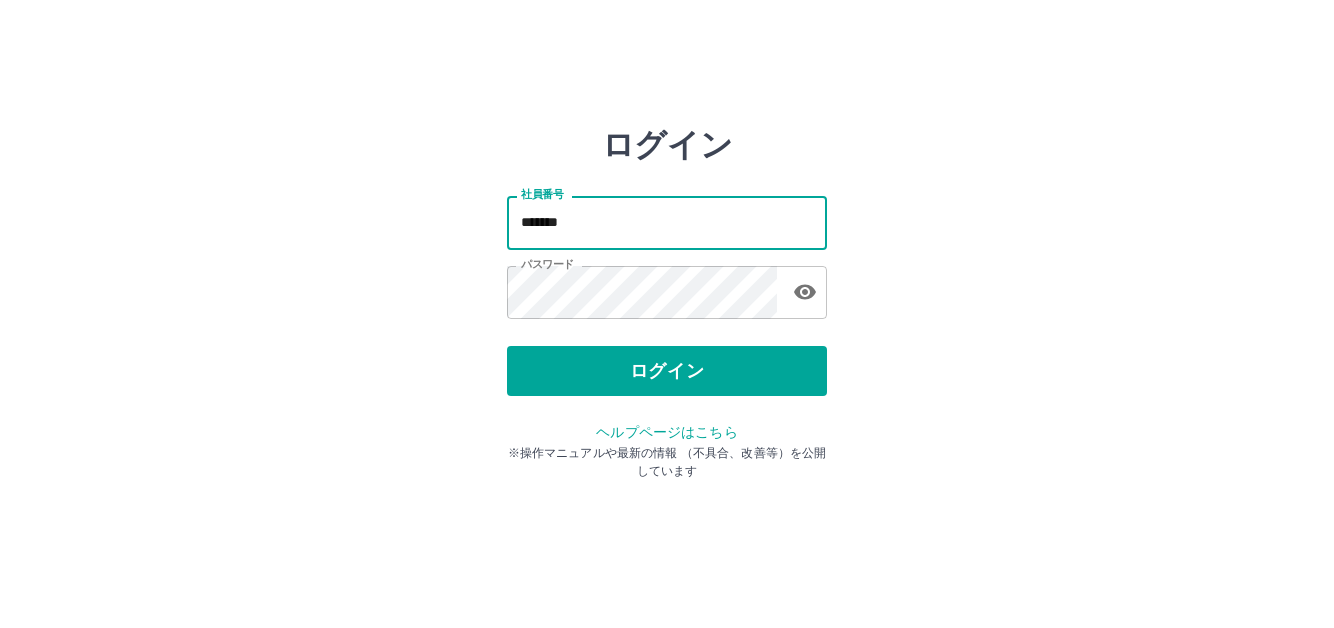 type on "*******" 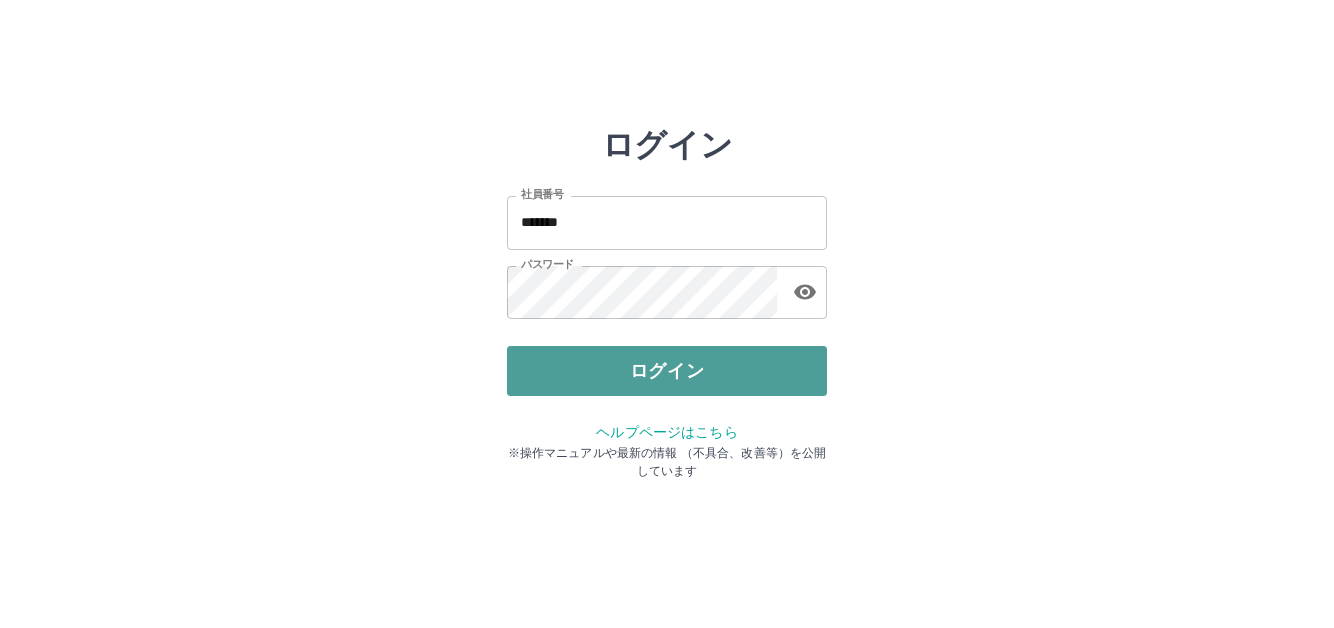 click on "ログイン" at bounding box center [667, 371] 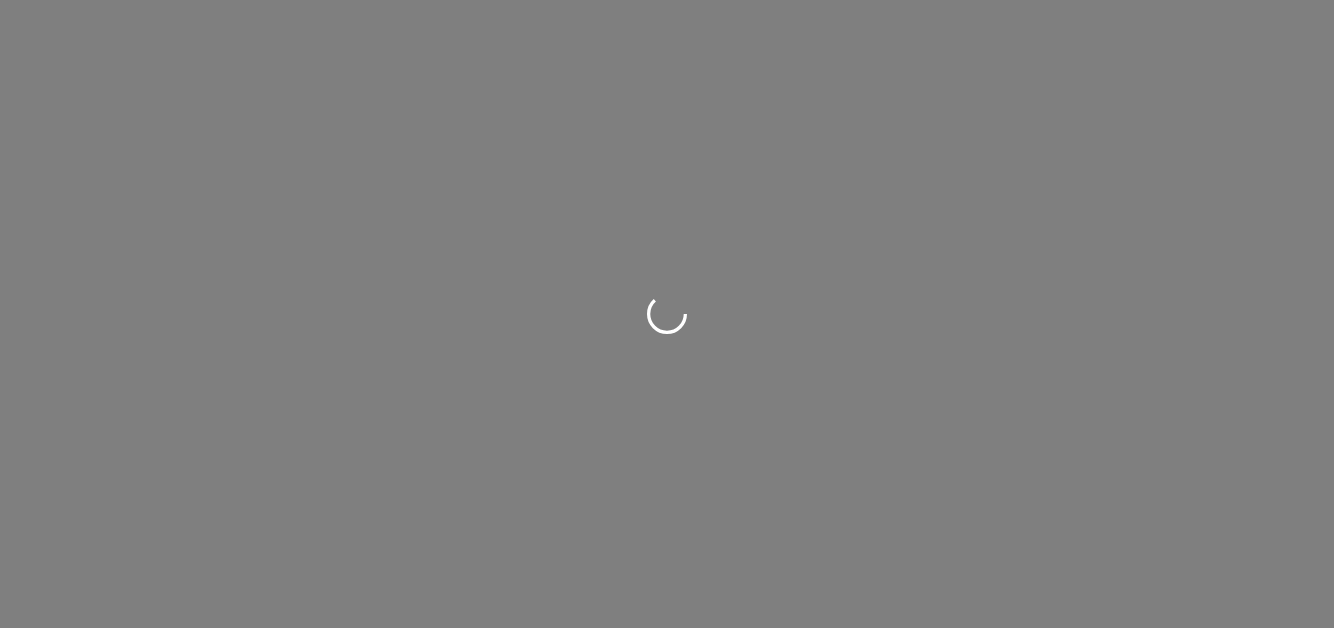scroll, scrollTop: 0, scrollLeft: 0, axis: both 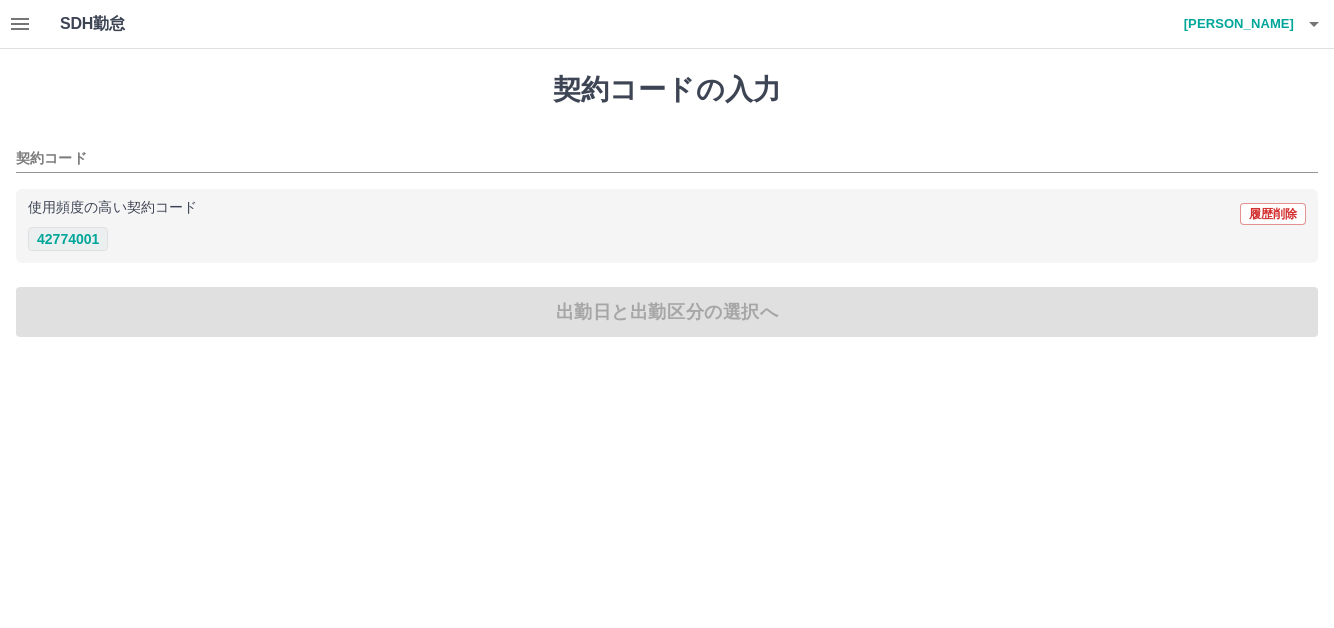 click on "42774001" at bounding box center [68, 239] 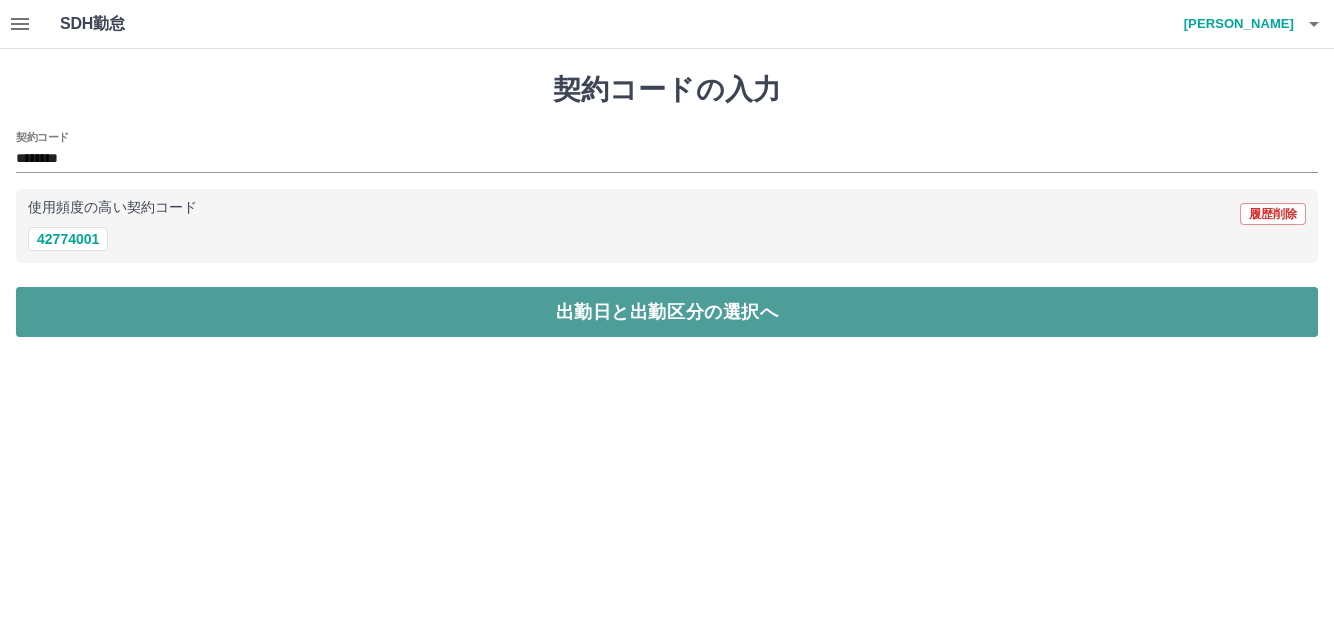 click on "出勤日と出勤区分の選択へ" at bounding box center (667, 312) 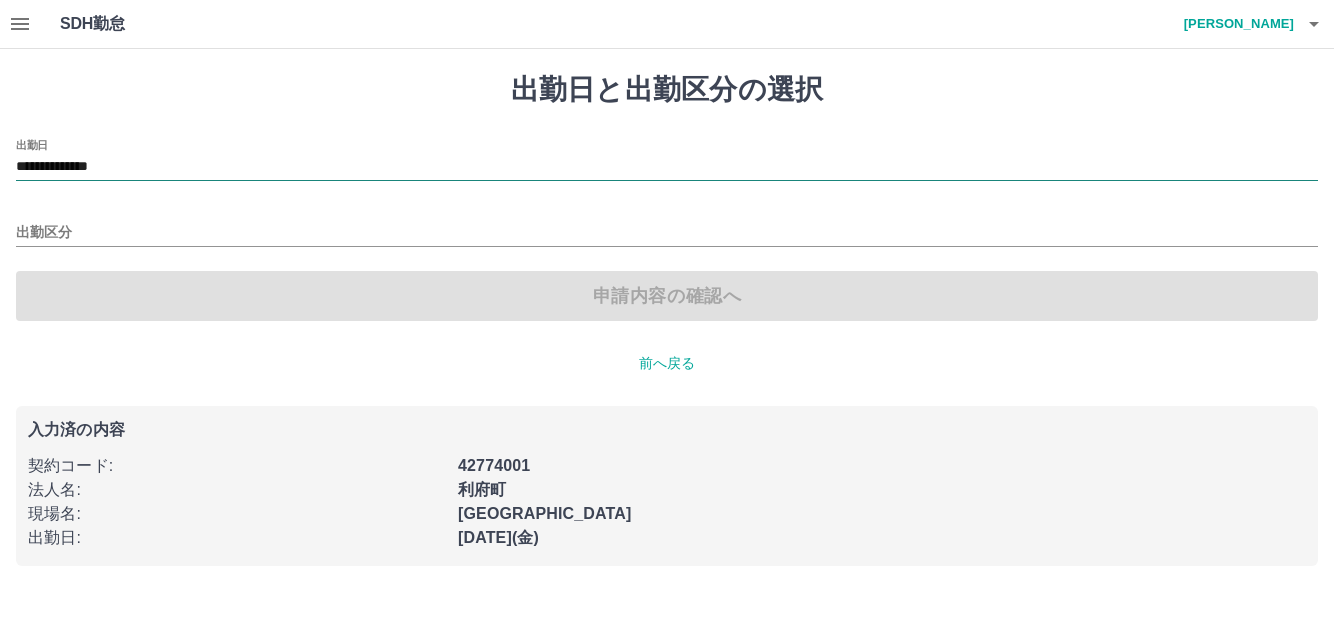 click on "**********" at bounding box center [667, 167] 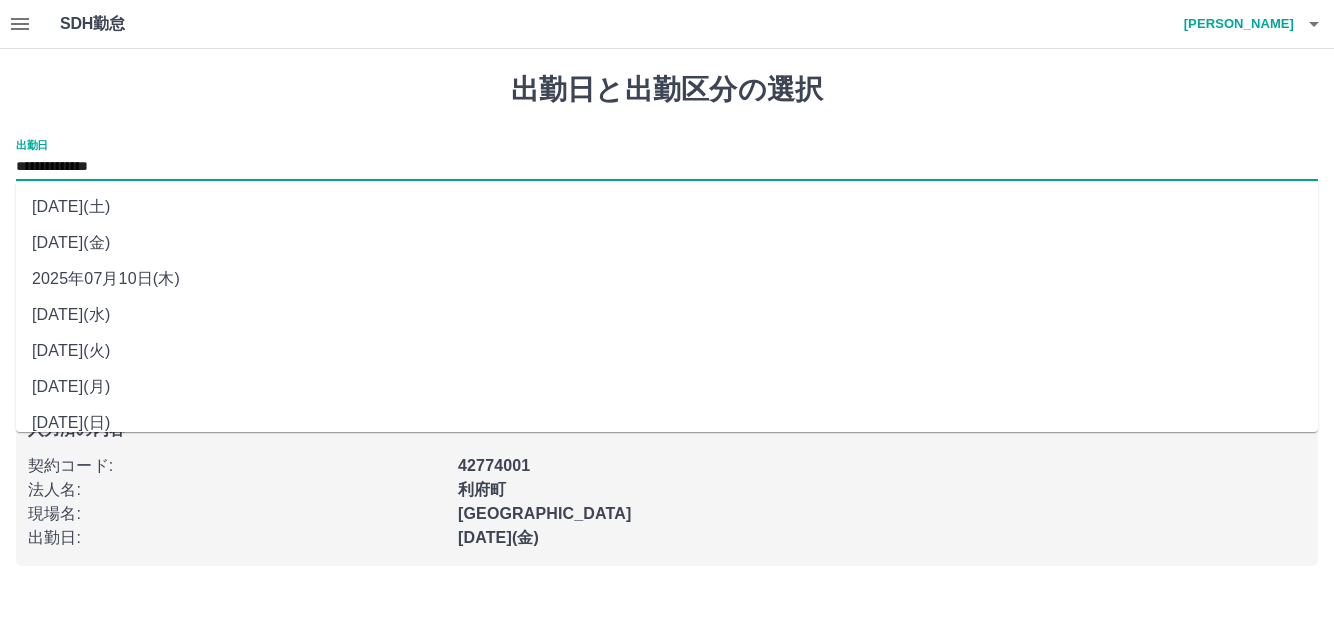 click on "2025年07月12日(土)" at bounding box center [667, 207] 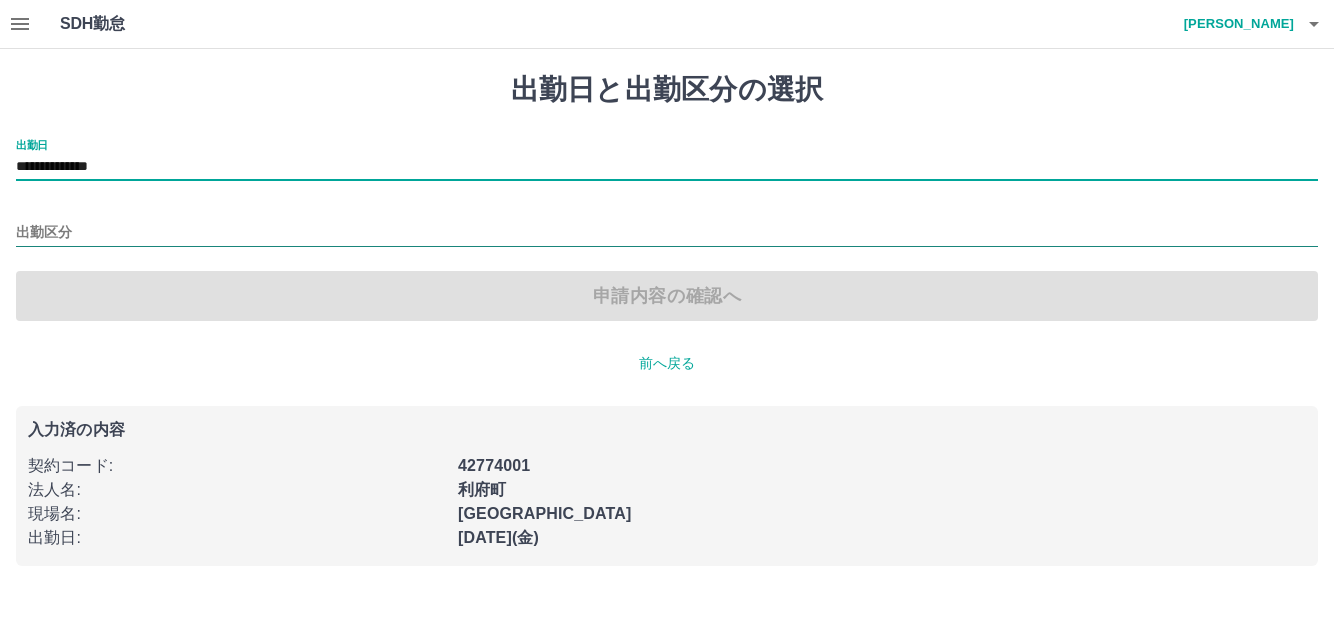 click on "出勤区分" at bounding box center [667, 233] 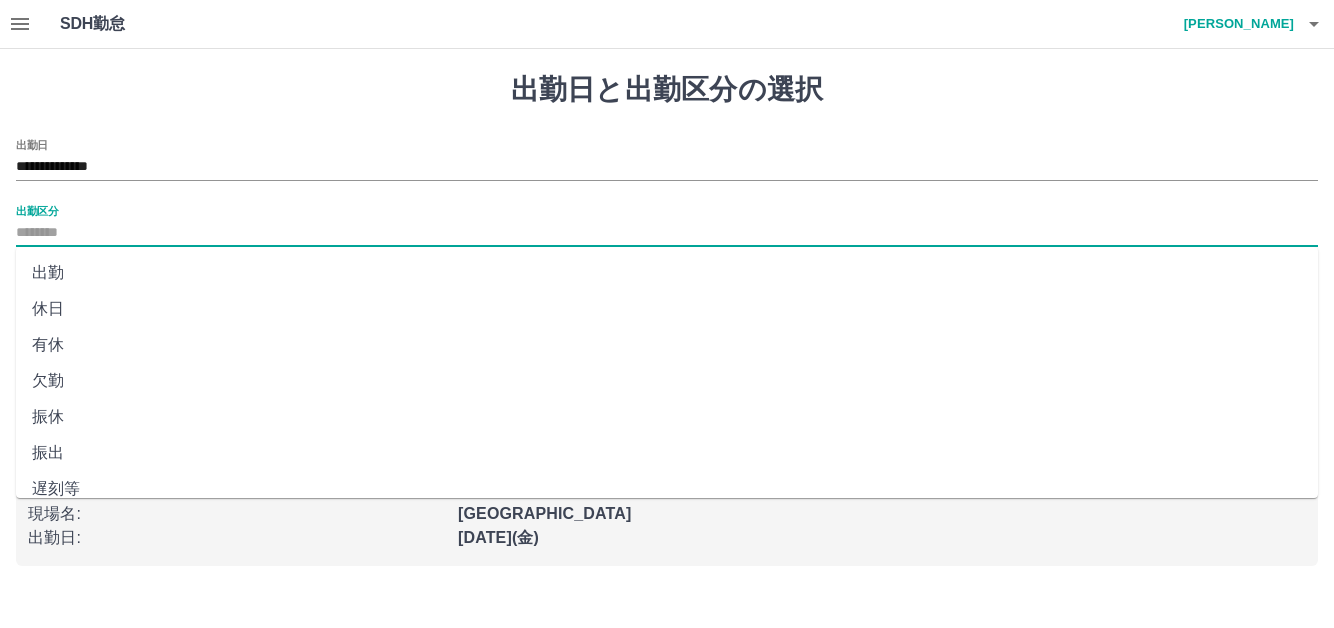click on "休日" at bounding box center (667, 309) 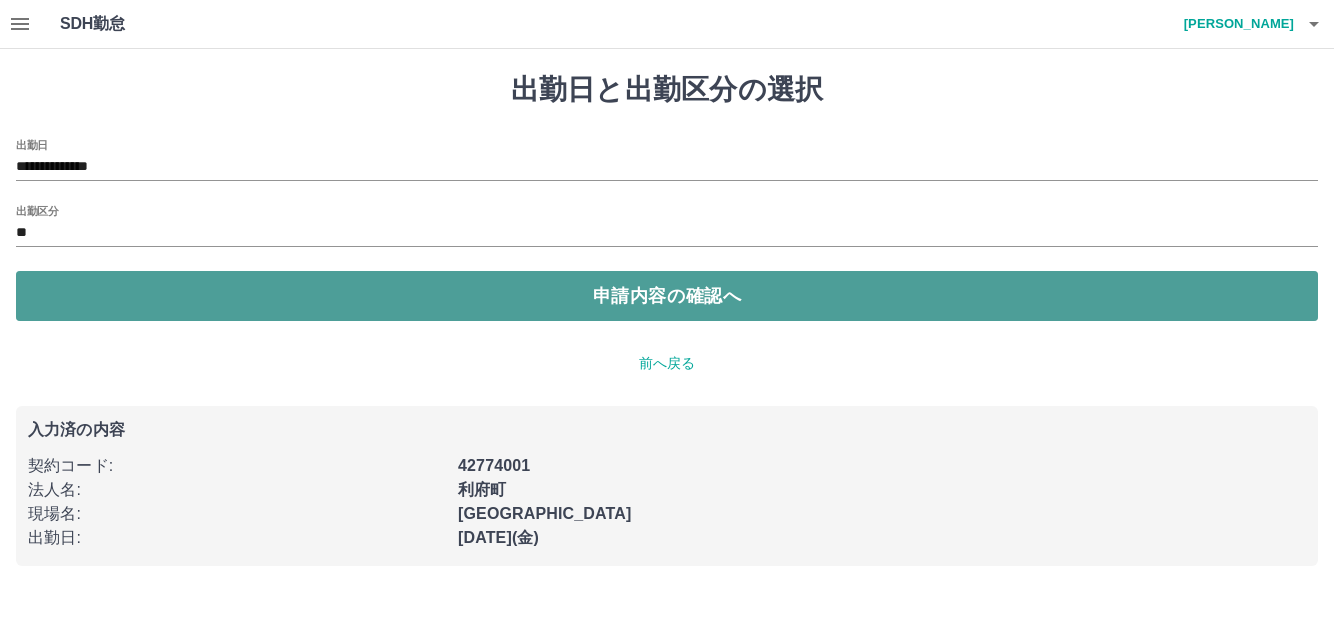 click on "申請内容の確認へ" at bounding box center [667, 296] 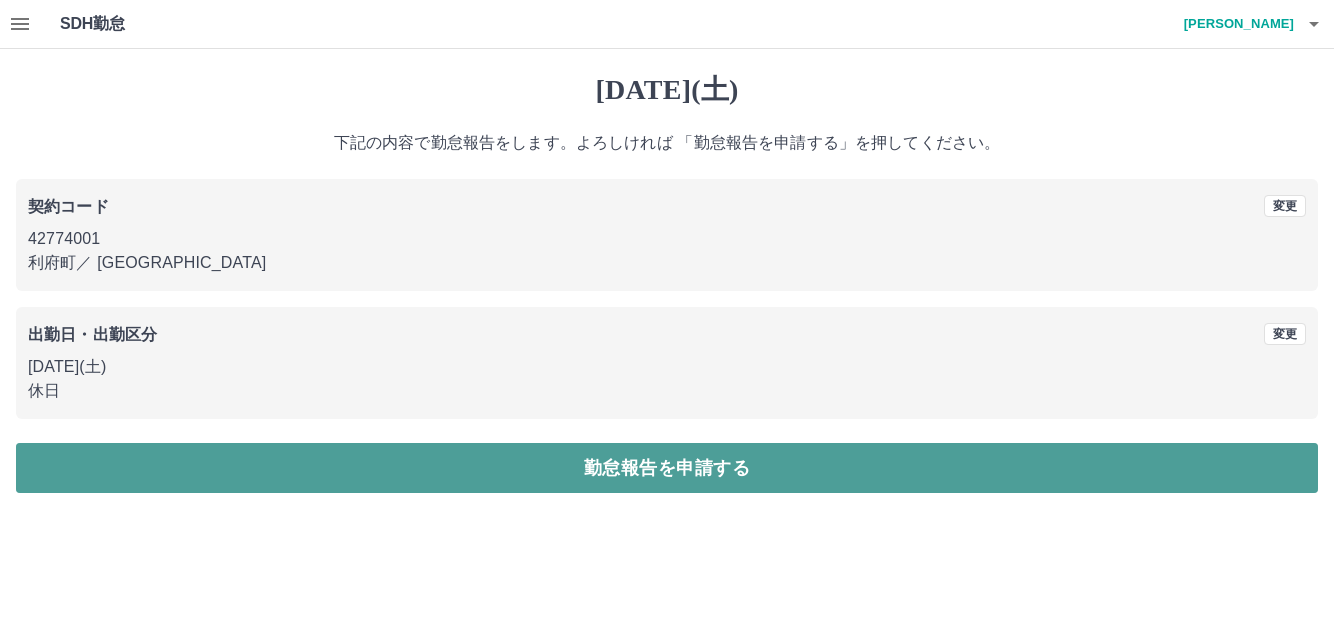 click on "勤怠報告を申請する" at bounding box center [667, 468] 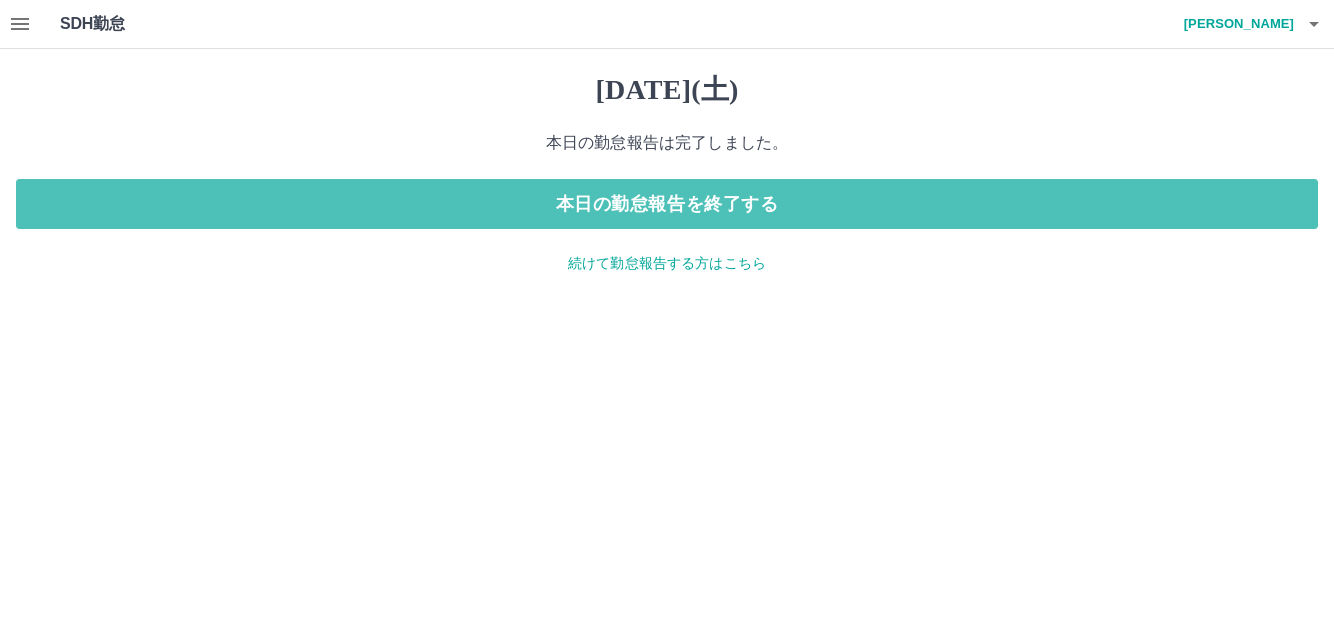 drag, startPoint x: 657, startPoint y: 209, endPoint x: 551, endPoint y: 253, distance: 114.76933 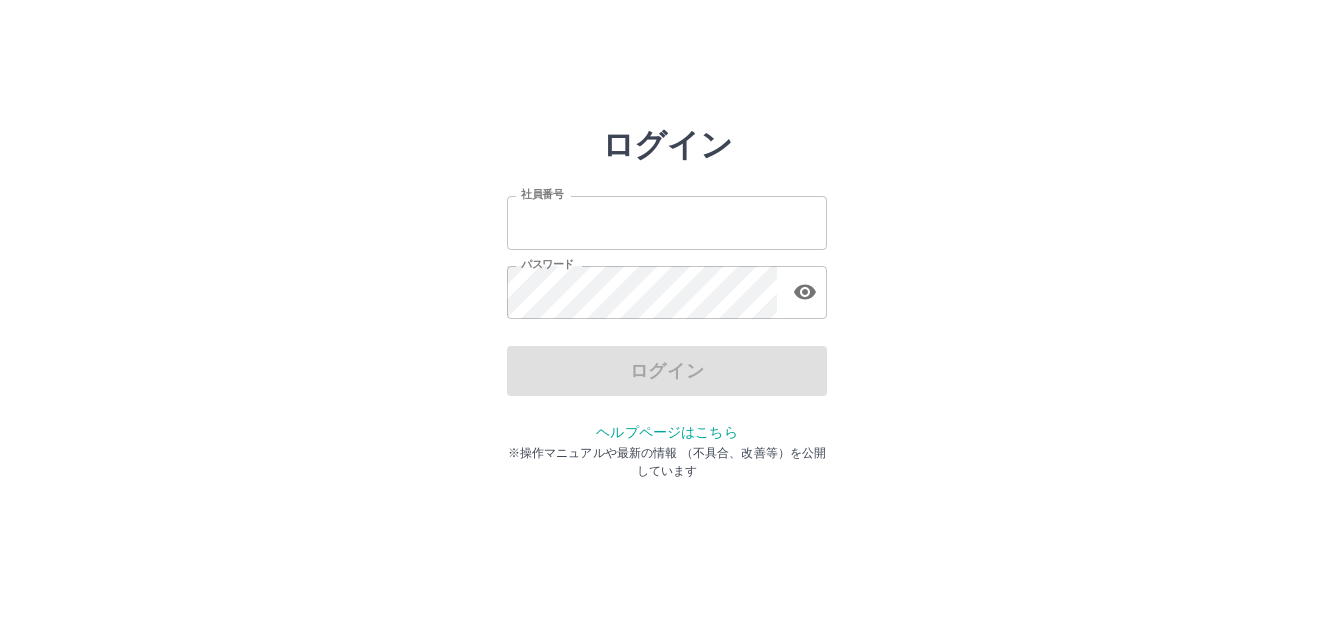scroll, scrollTop: 0, scrollLeft: 0, axis: both 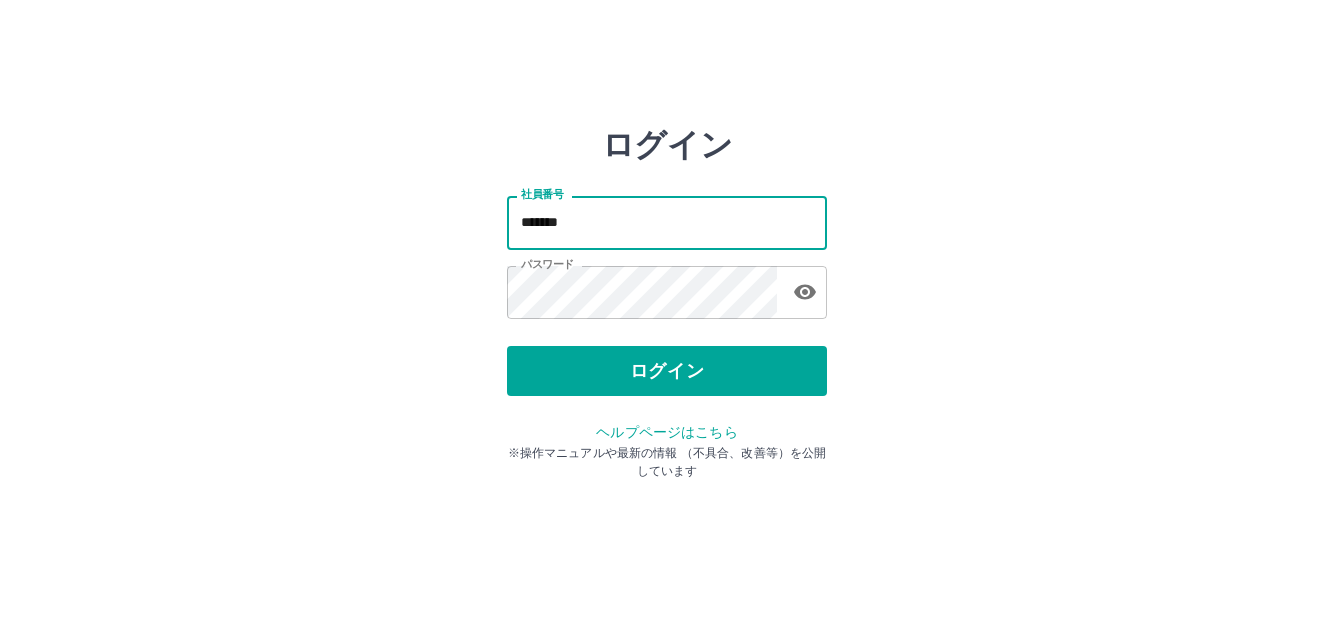 click on "*******" at bounding box center (667, 222) 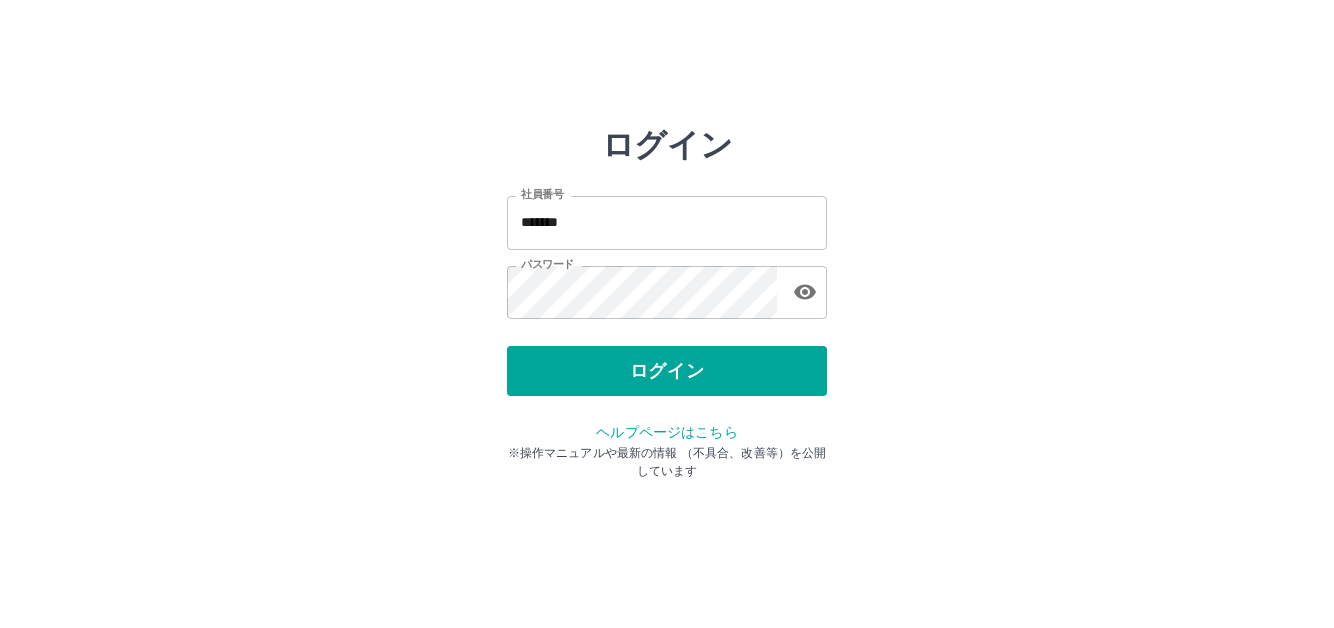 drag, startPoint x: 944, startPoint y: 160, endPoint x: 910, endPoint y: 179, distance: 38.948685 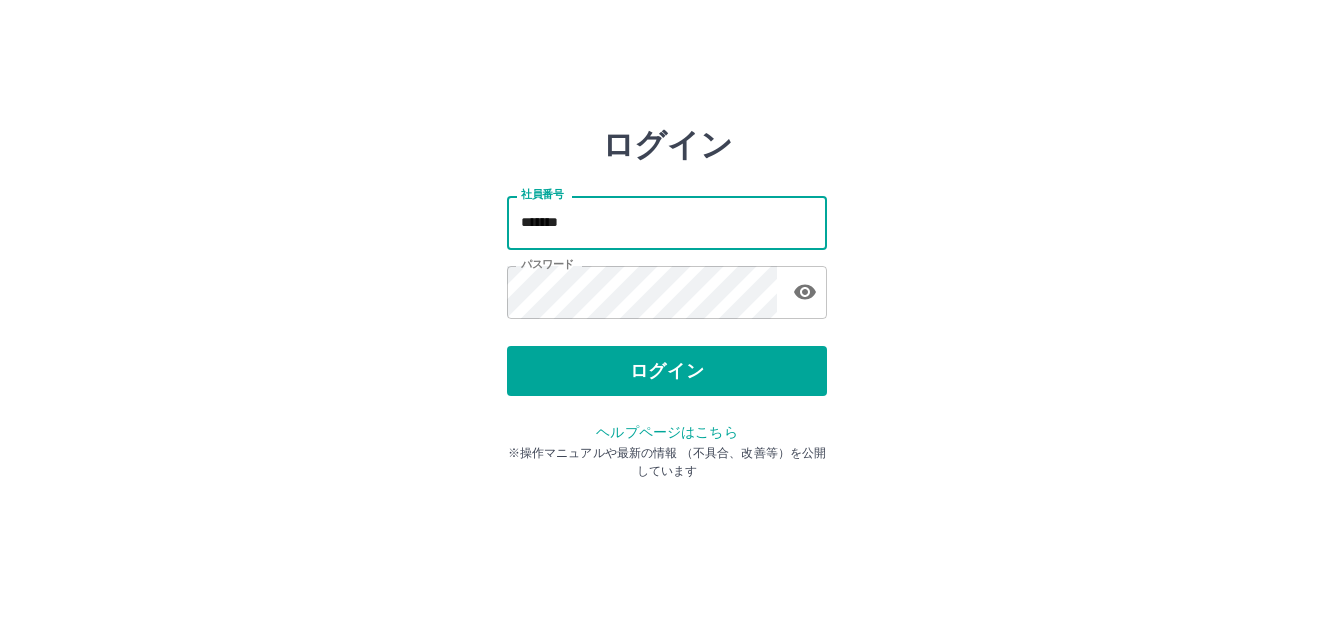 type on "*******" 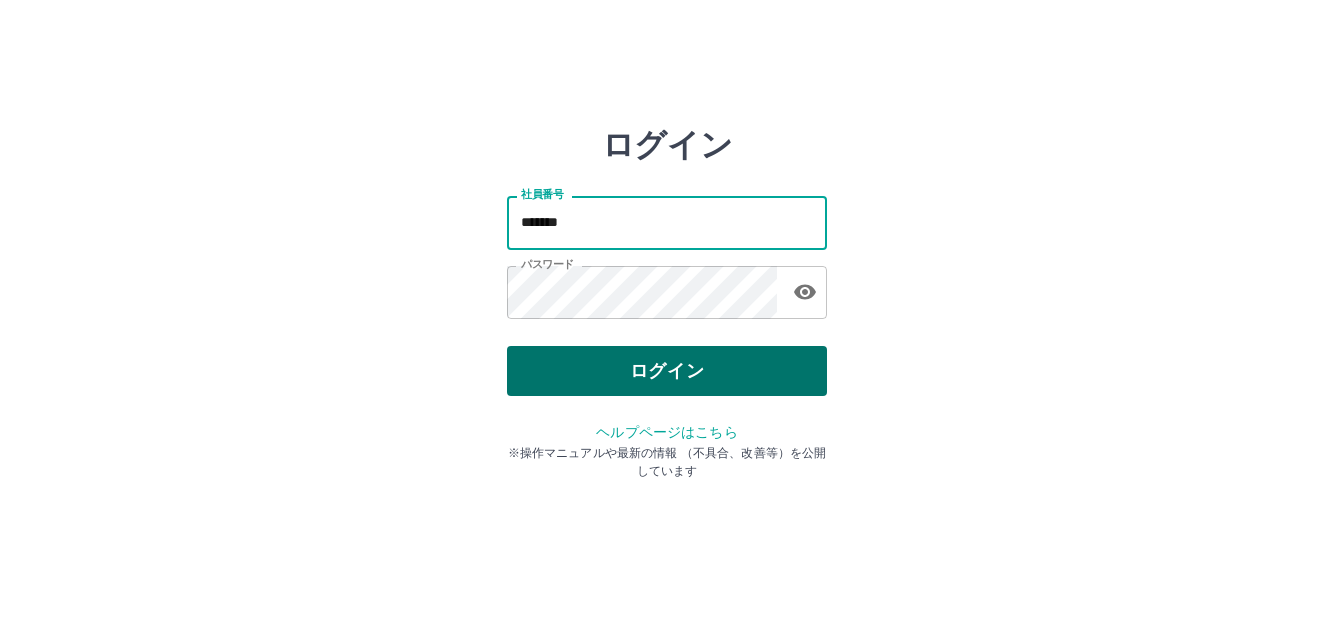 click on "ログイン" at bounding box center (667, 371) 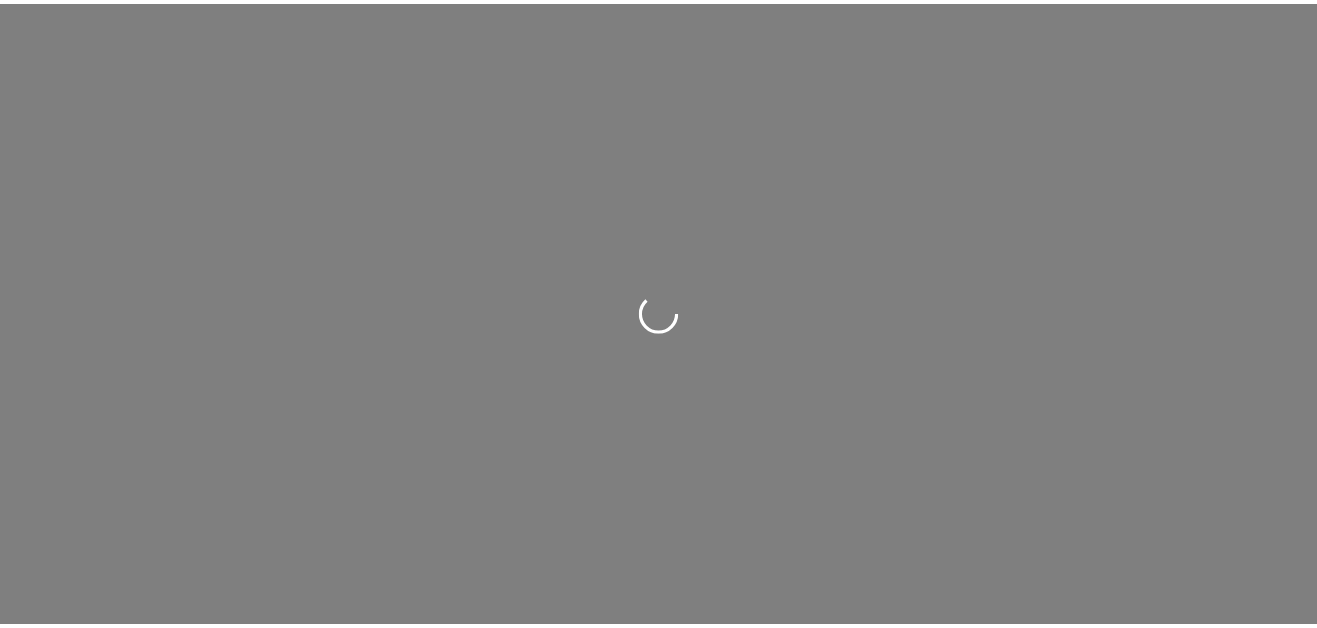 scroll, scrollTop: 0, scrollLeft: 0, axis: both 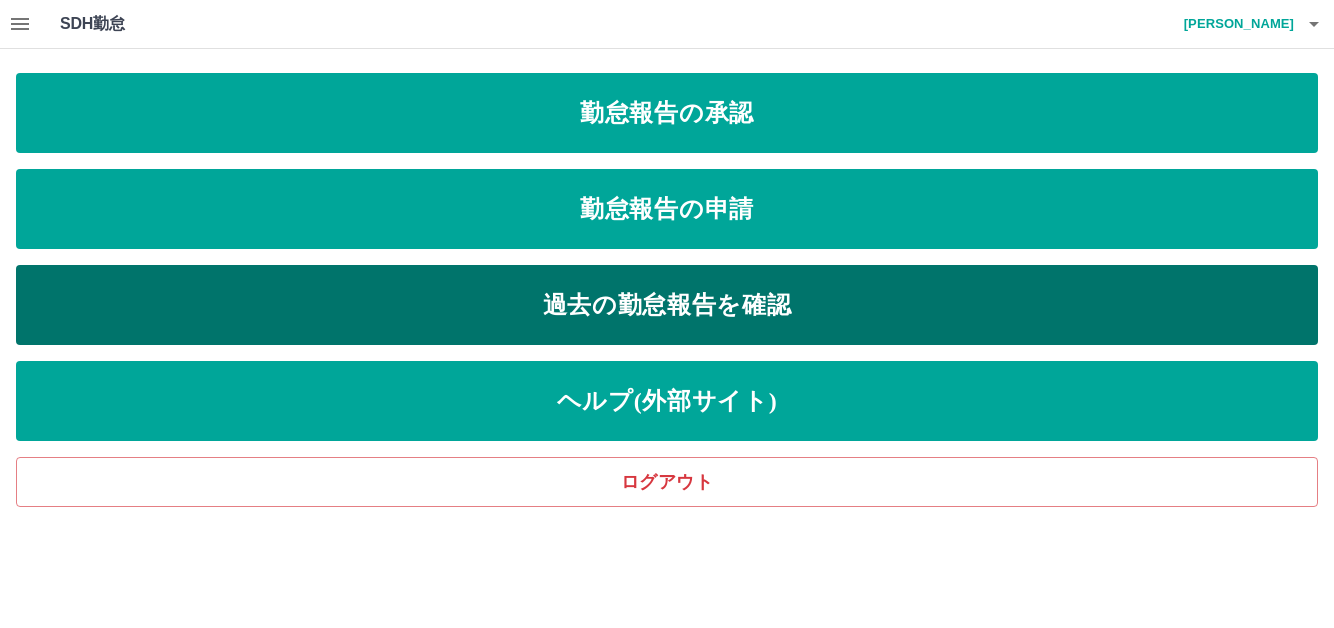 click on "過去の勤怠報告を確認" at bounding box center (667, 305) 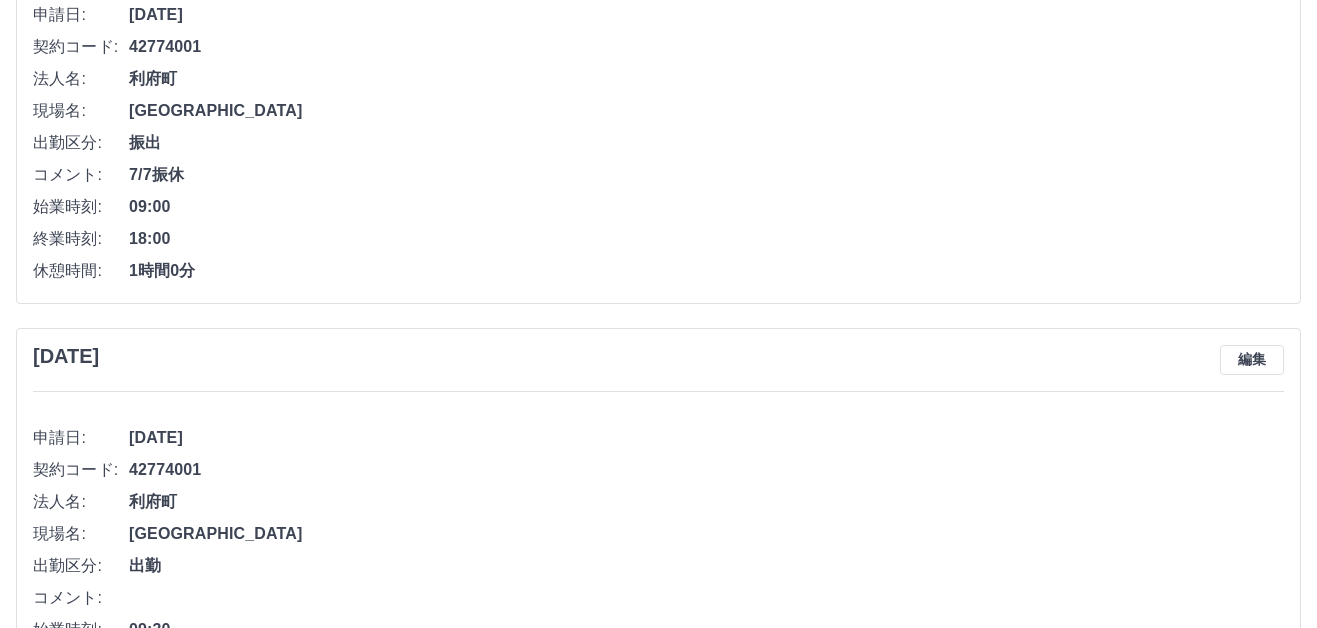 scroll, scrollTop: 403, scrollLeft: 0, axis: vertical 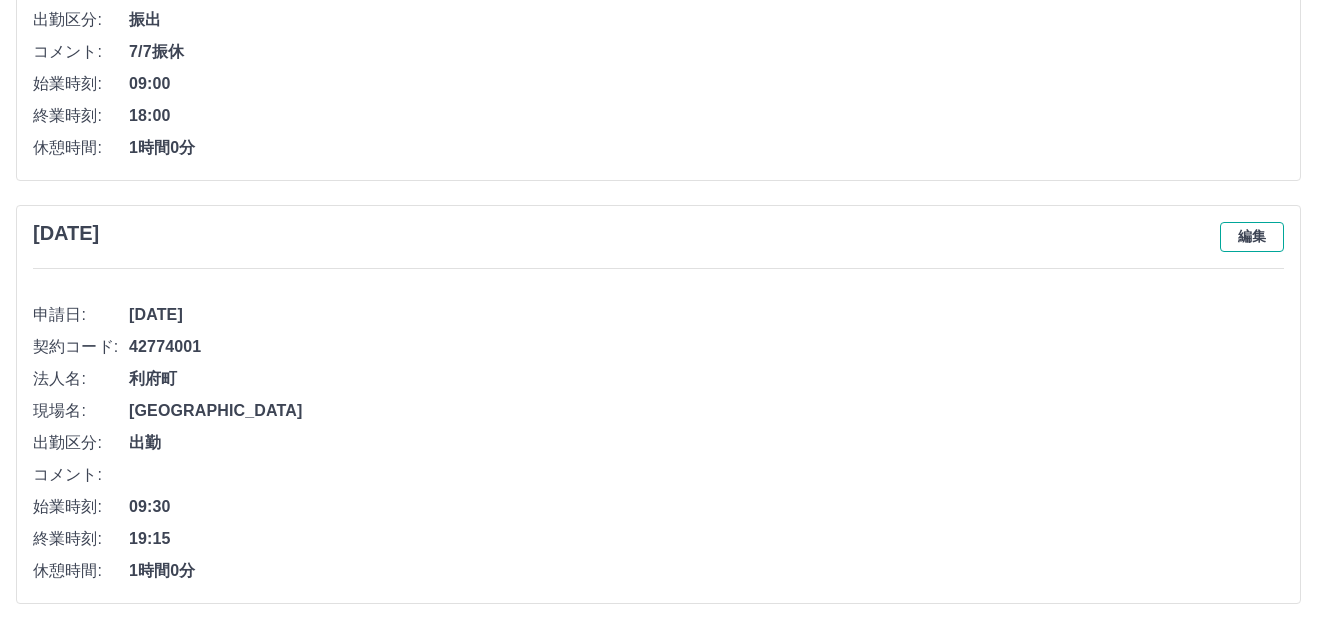 click on "編集" at bounding box center (1252, 237) 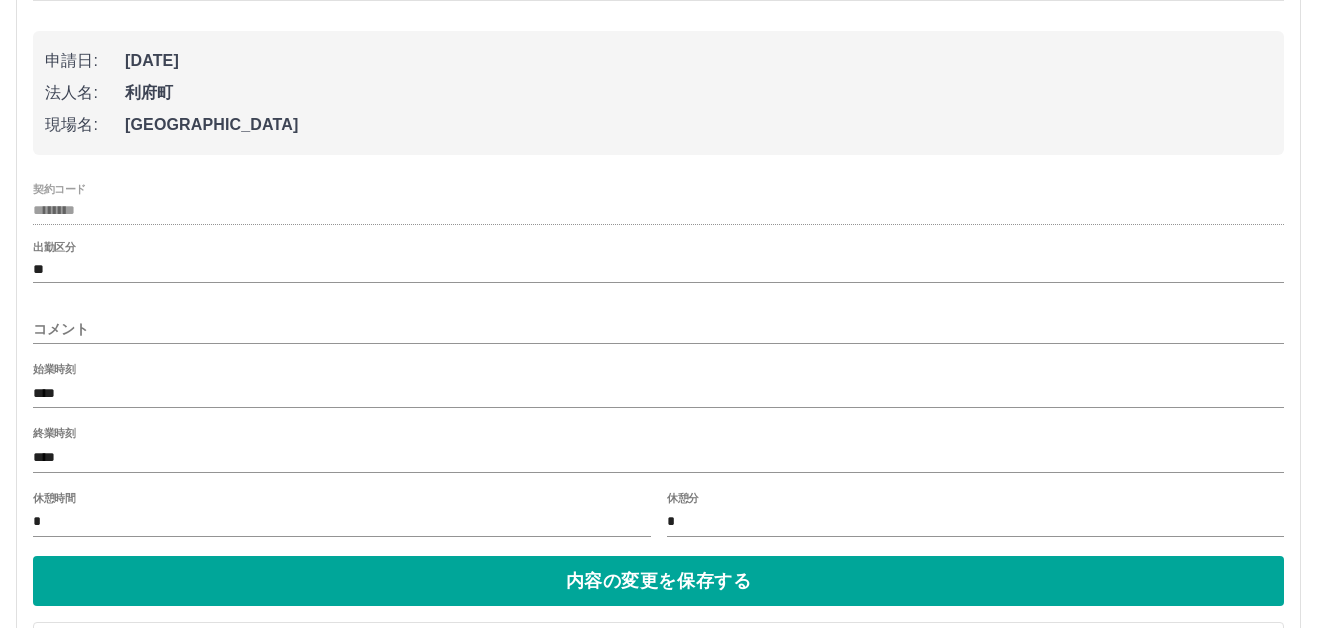 scroll, scrollTop: 703, scrollLeft: 0, axis: vertical 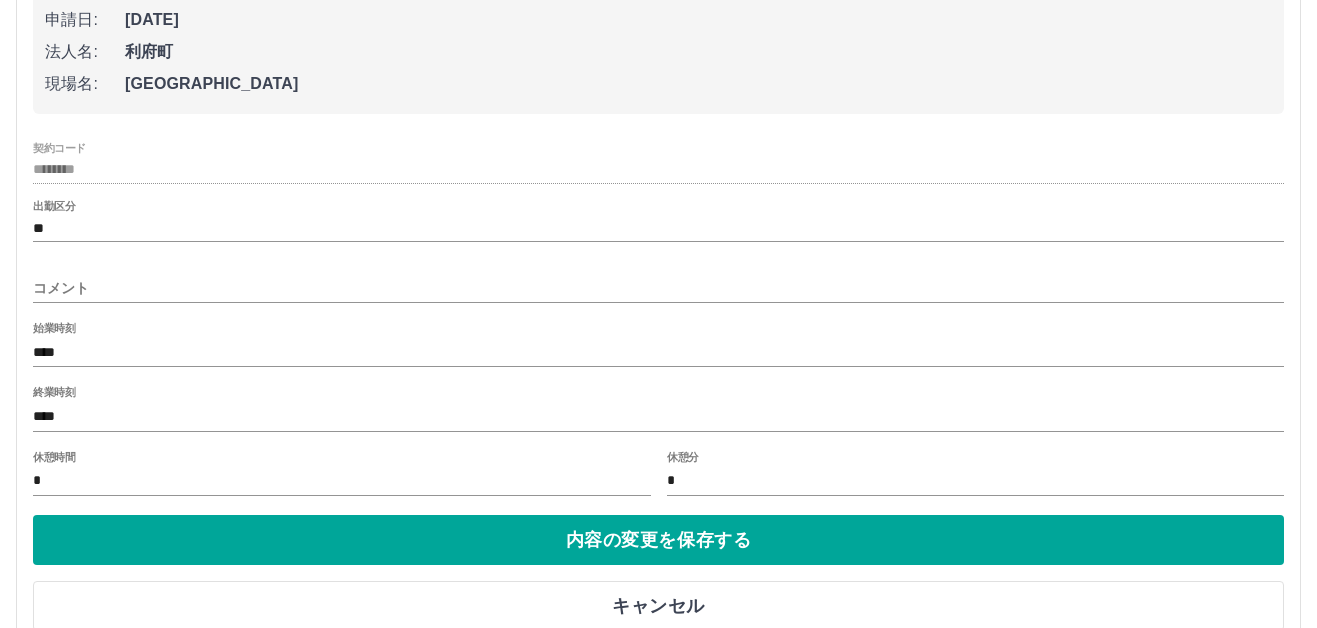 click on "****" at bounding box center [658, 416] 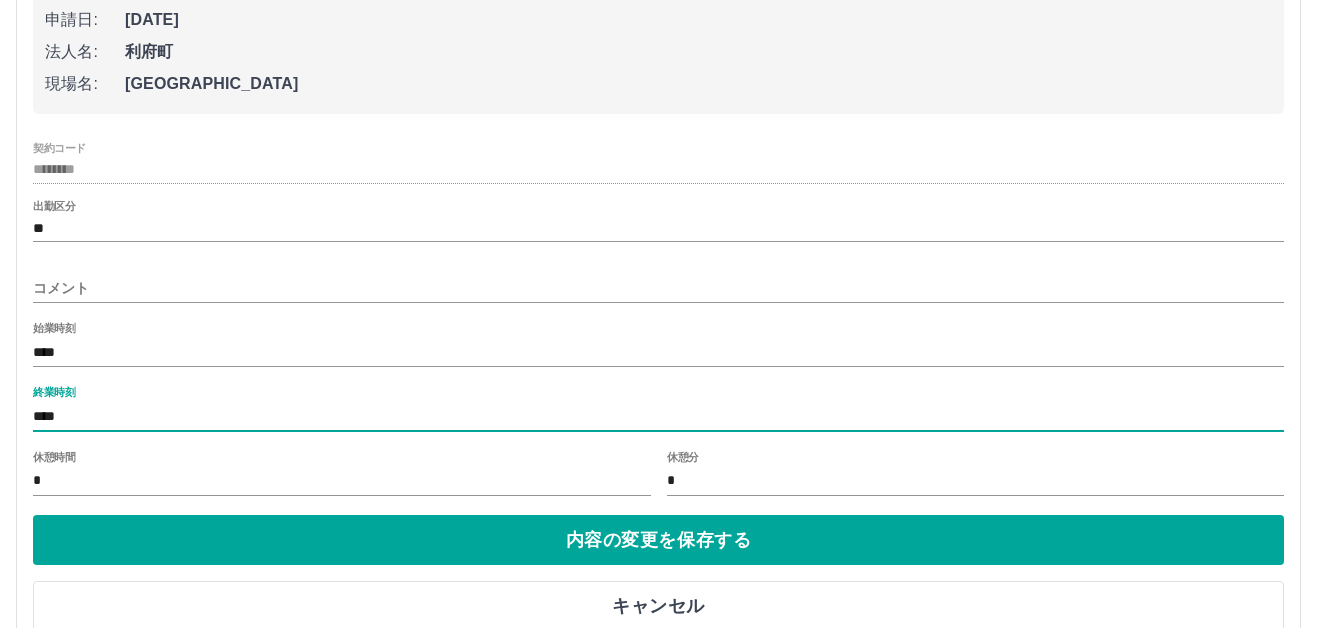 drag, startPoint x: 79, startPoint y: 415, endPoint x: 51, endPoint y: 420, distance: 28.442924 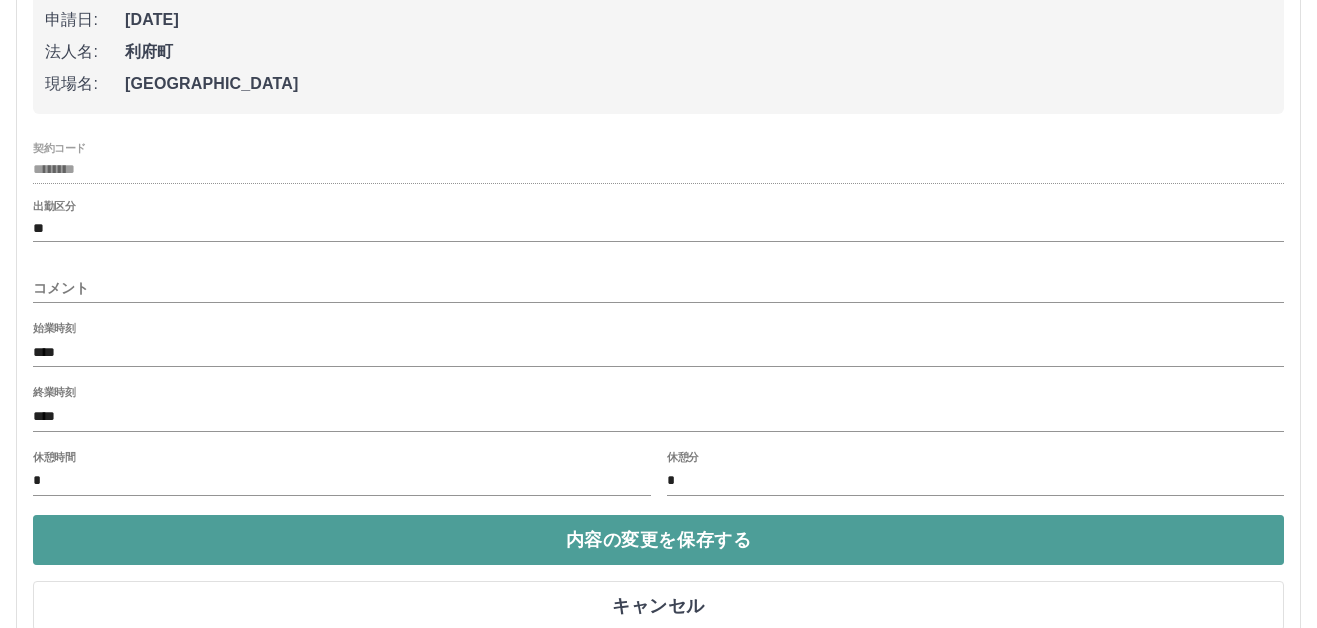 click on "内容の変更を保存する" at bounding box center (658, 540) 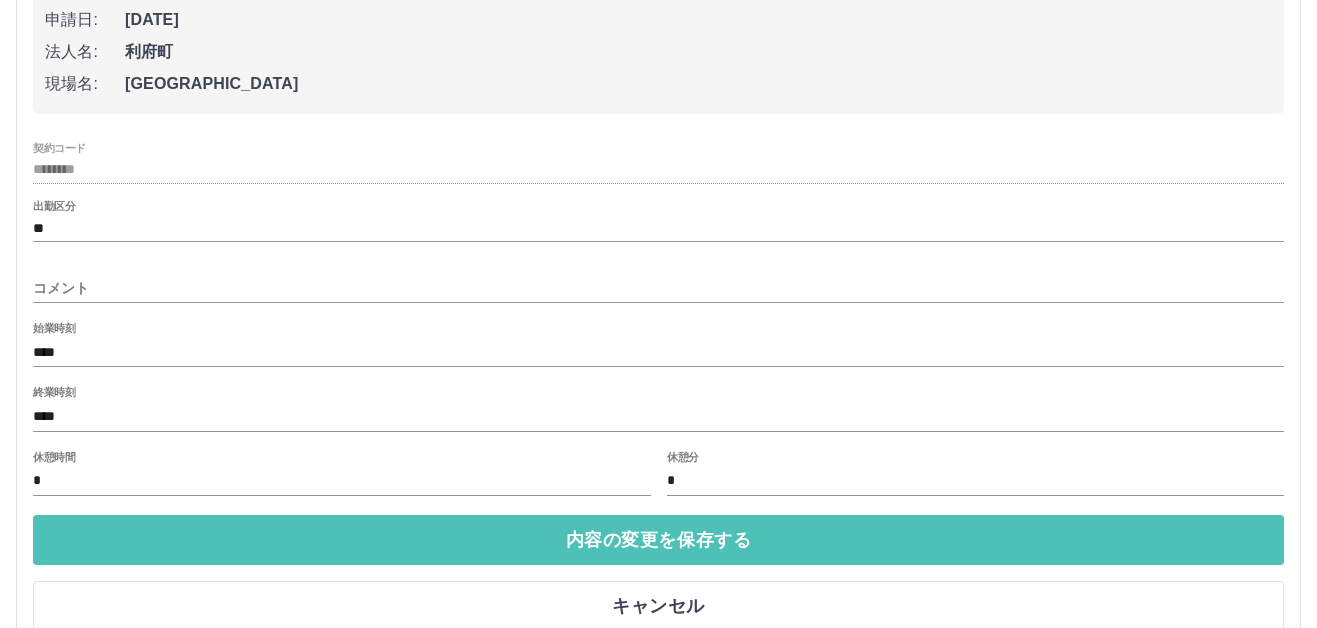 scroll, scrollTop: 403, scrollLeft: 0, axis: vertical 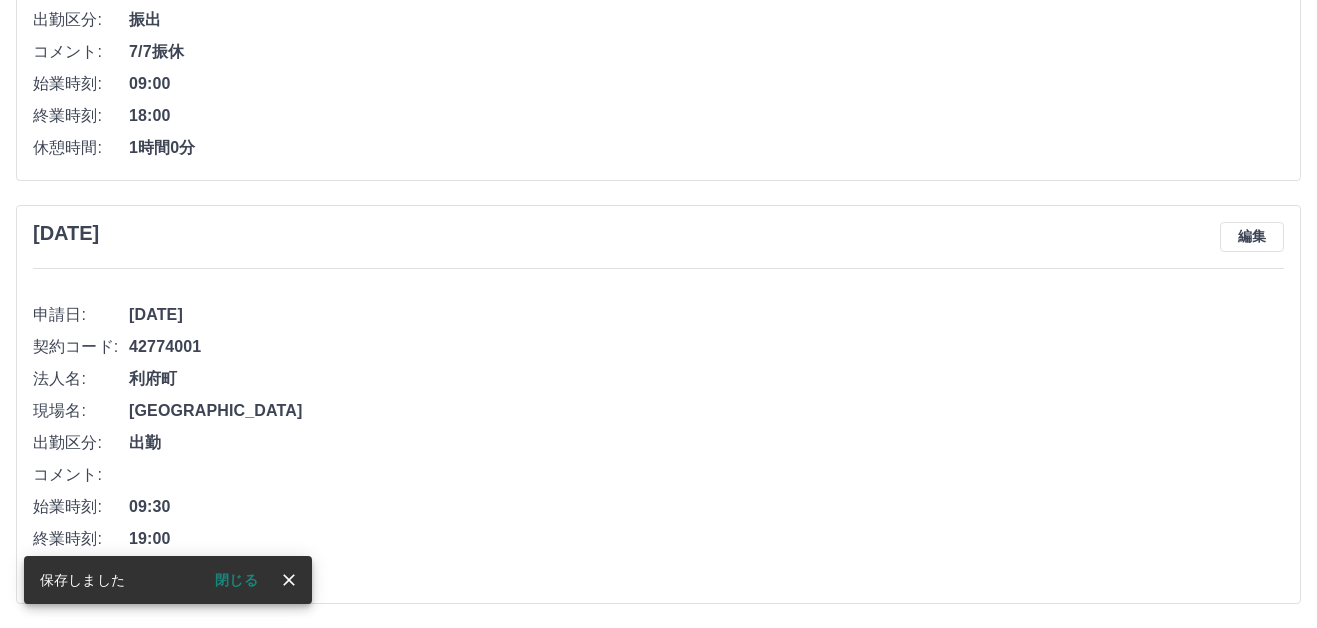 click on "閉じる" at bounding box center [236, 580] 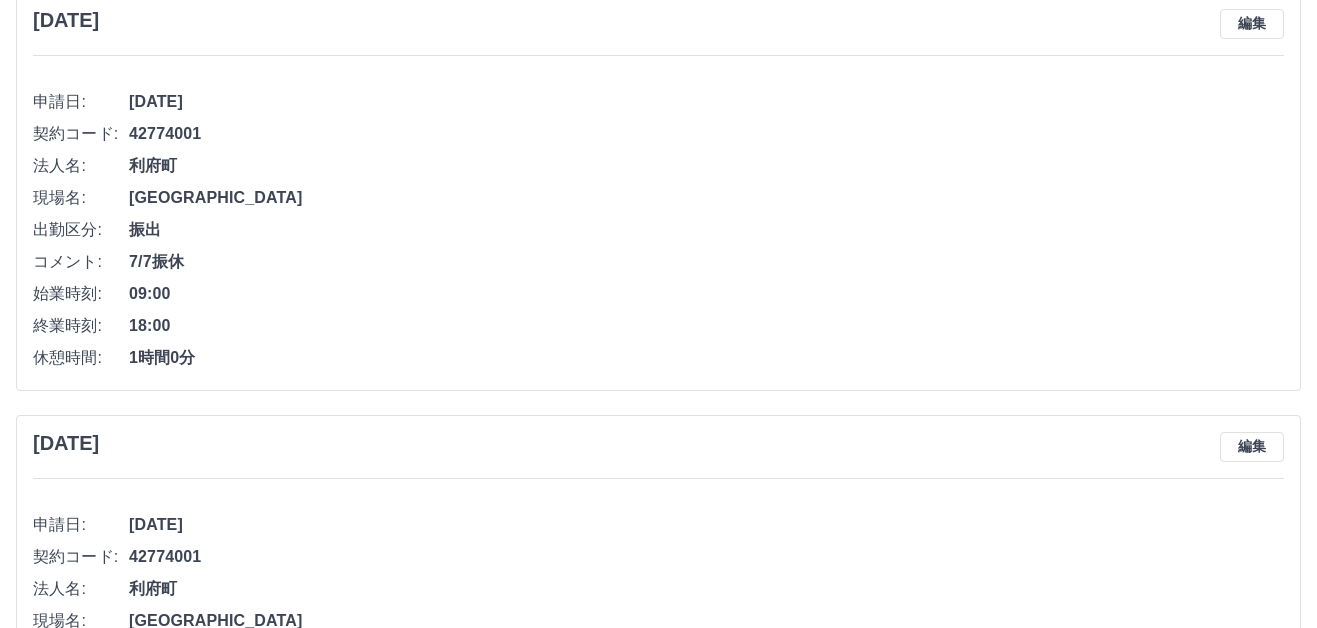 scroll, scrollTop: 0, scrollLeft: 0, axis: both 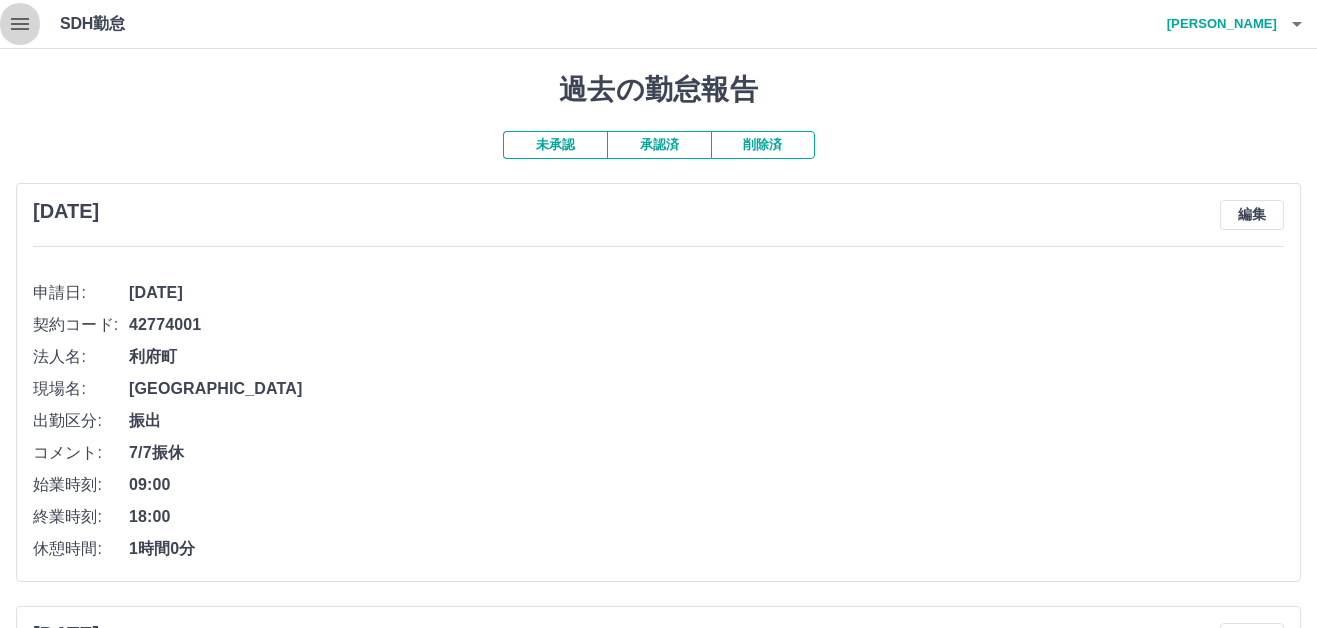 click 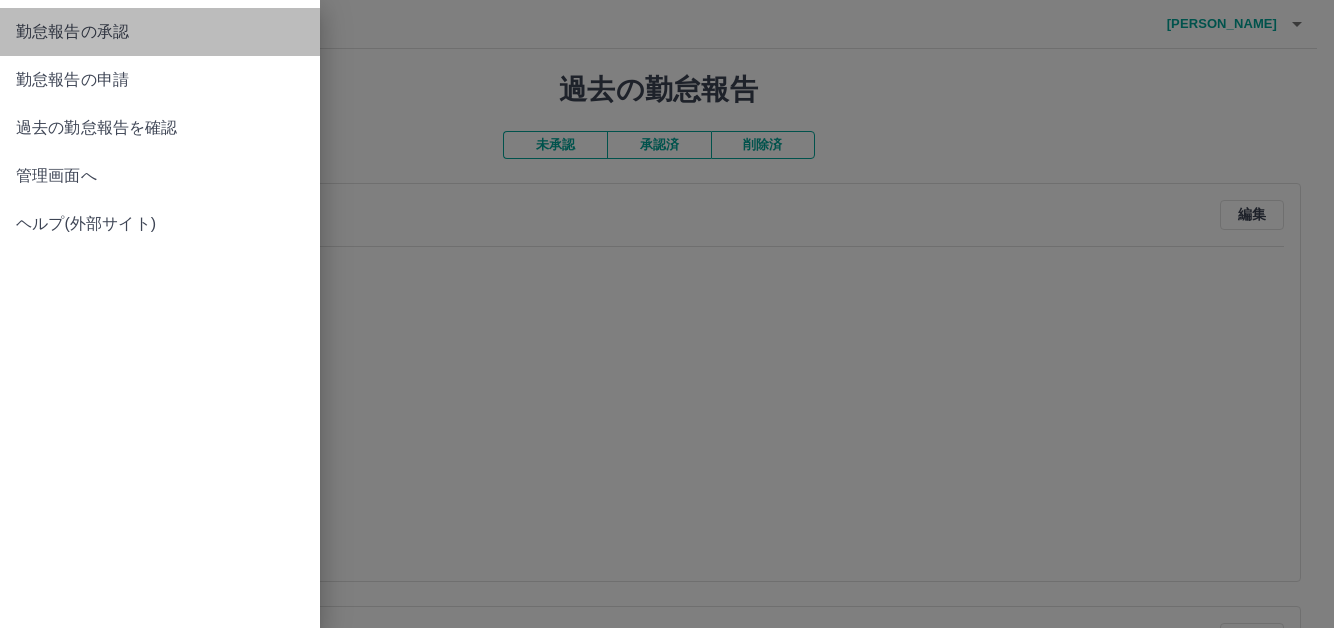 click on "勤怠報告の承認" at bounding box center [160, 32] 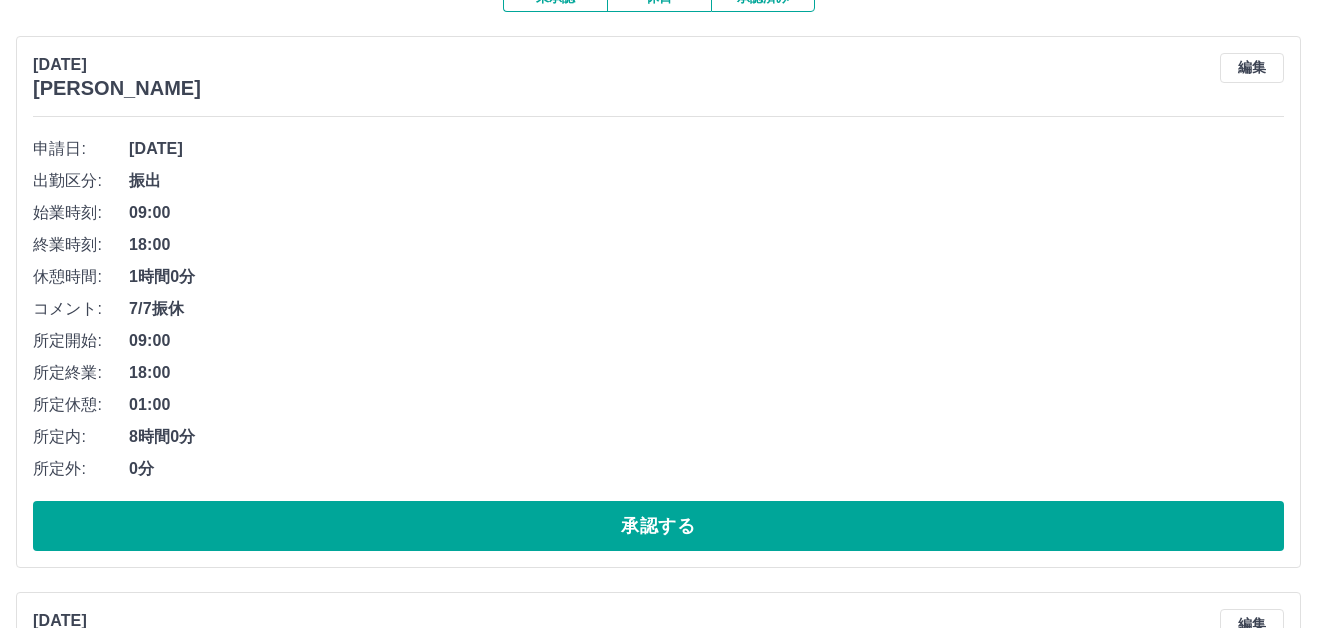 scroll, scrollTop: 500, scrollLeft: 0, axis: vertical 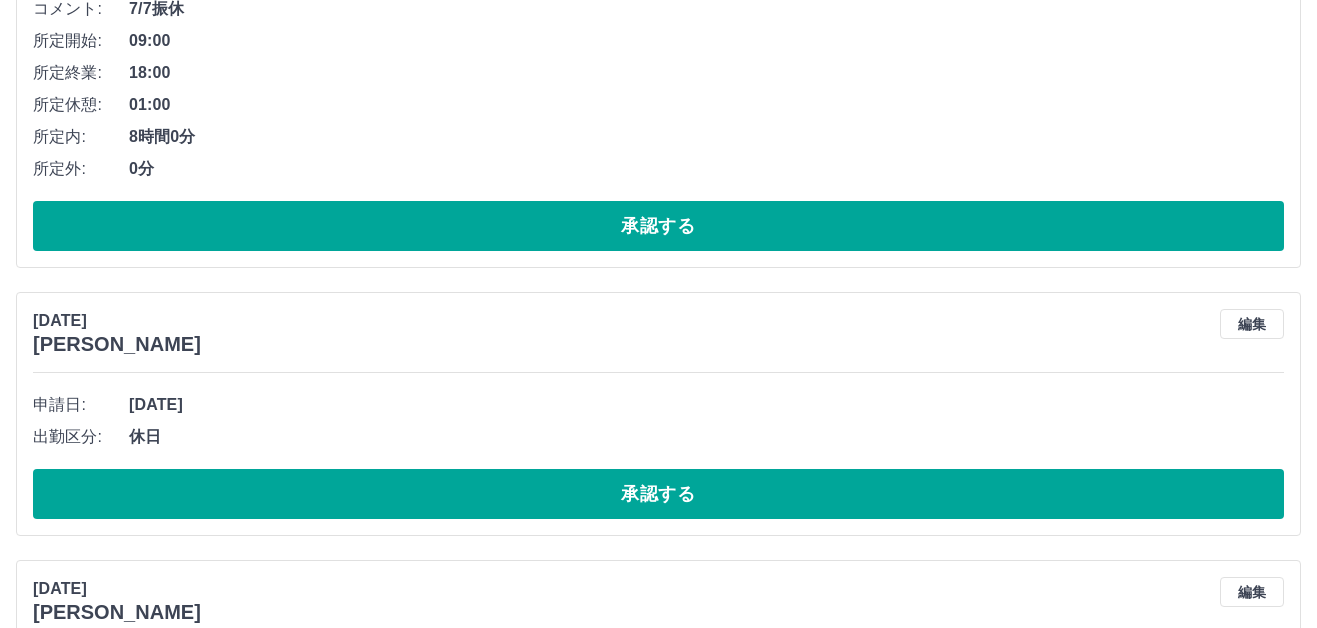 drag, startPoint x: 591, startPoint y: 500, endPoint x: 607, endPoint y: 467, distance: 36.67424 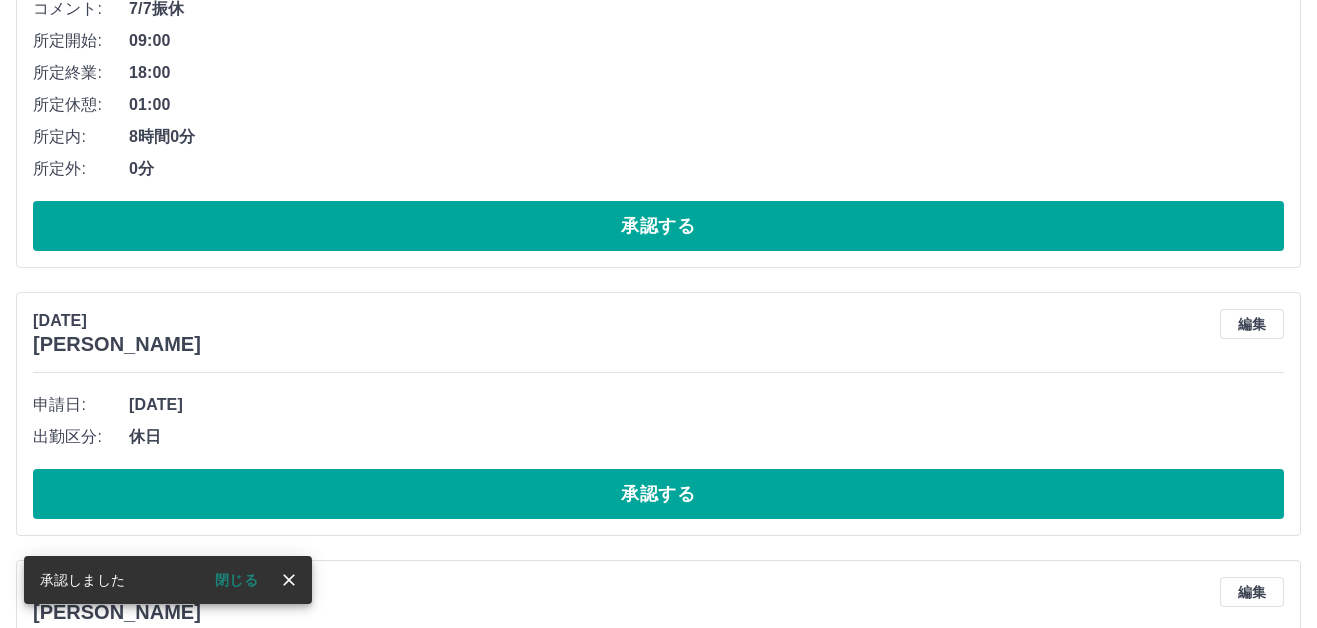 scroll, scrollTop: 600, scrollLeft: 0, axis: vertical 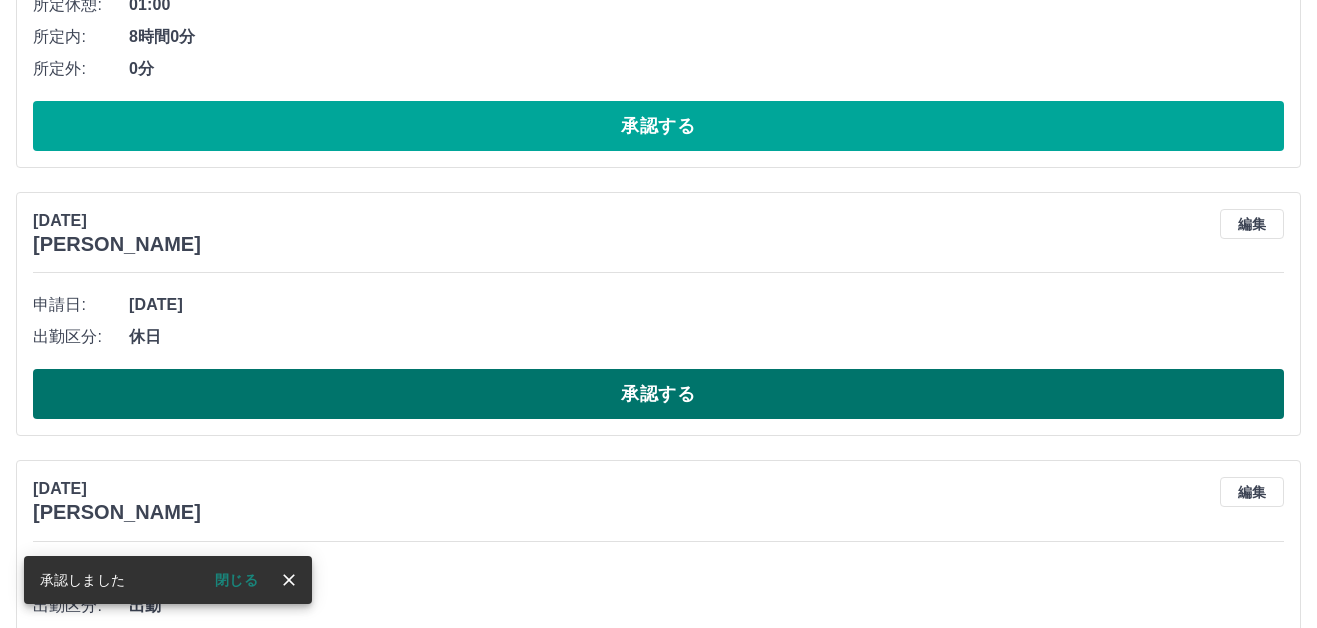 click on "承認する" at bounding box center [658, 394] 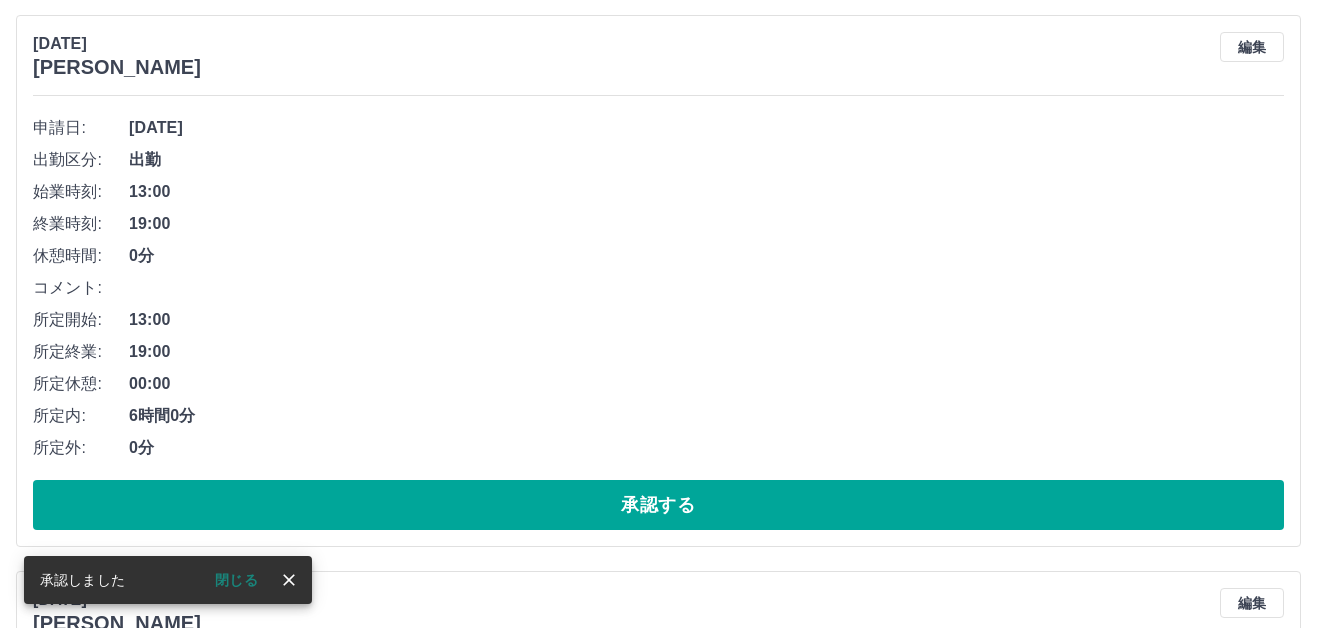 scroll, scrollTop: 800, scrollLeft: 0, axis: vertical 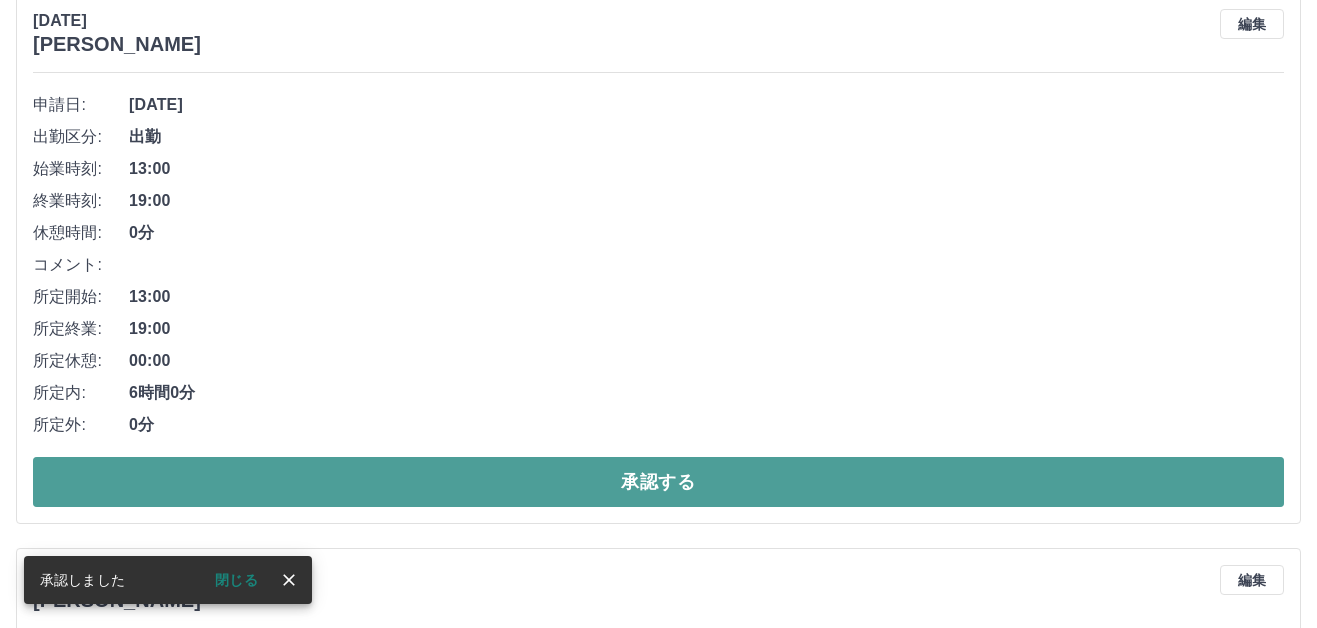 drag, startPoint x: 670, startPoint y: 491, endPoint x: 675, endPoint y: 476, distance: 15.811388 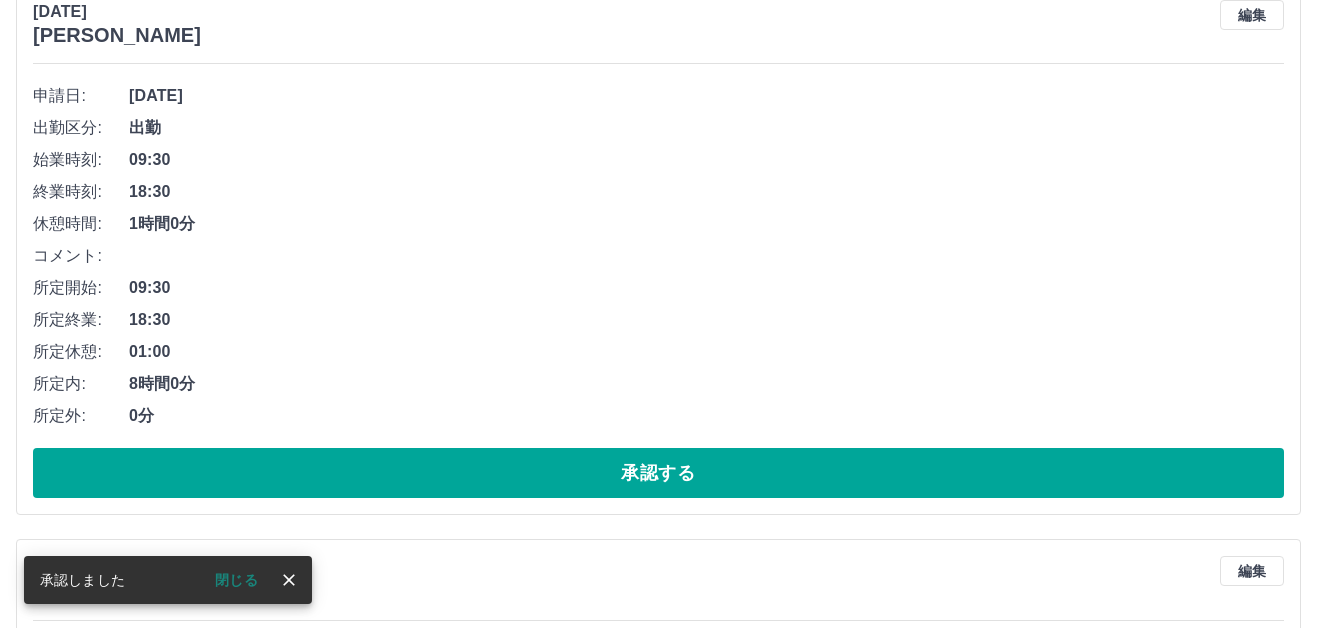 scroll, scrollTop: 844, scrollLeft: 0, axis: vertical 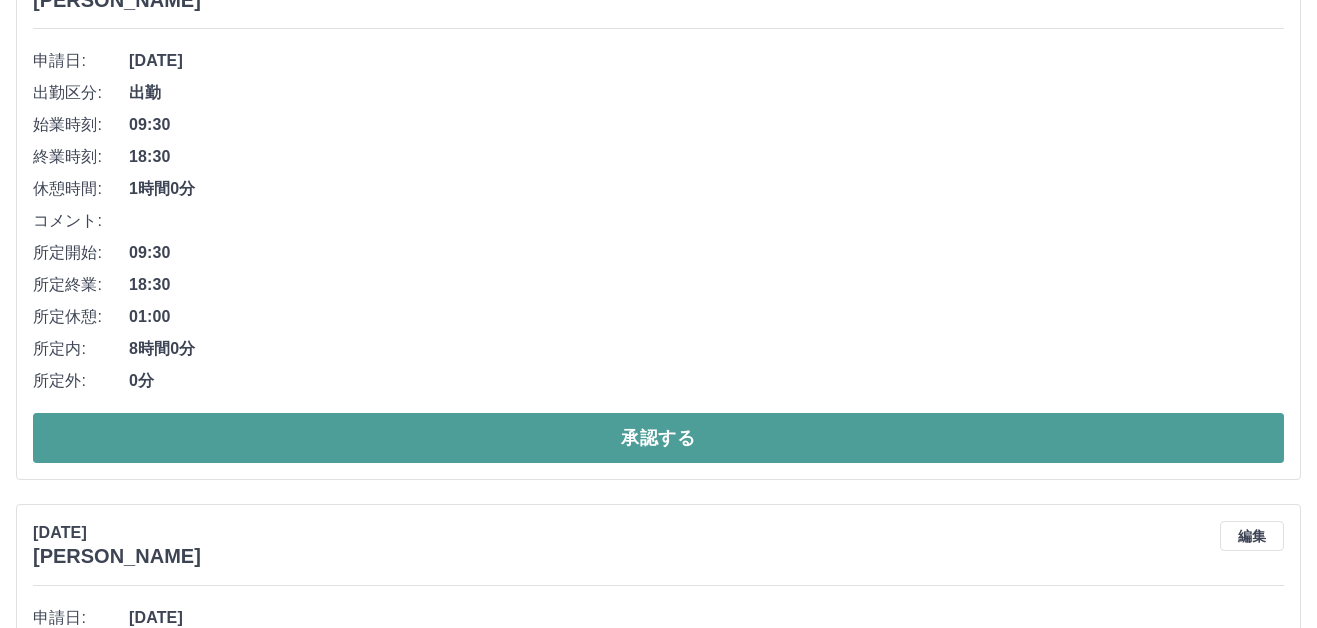 click on "承認する" at bounding box center (658, 438) 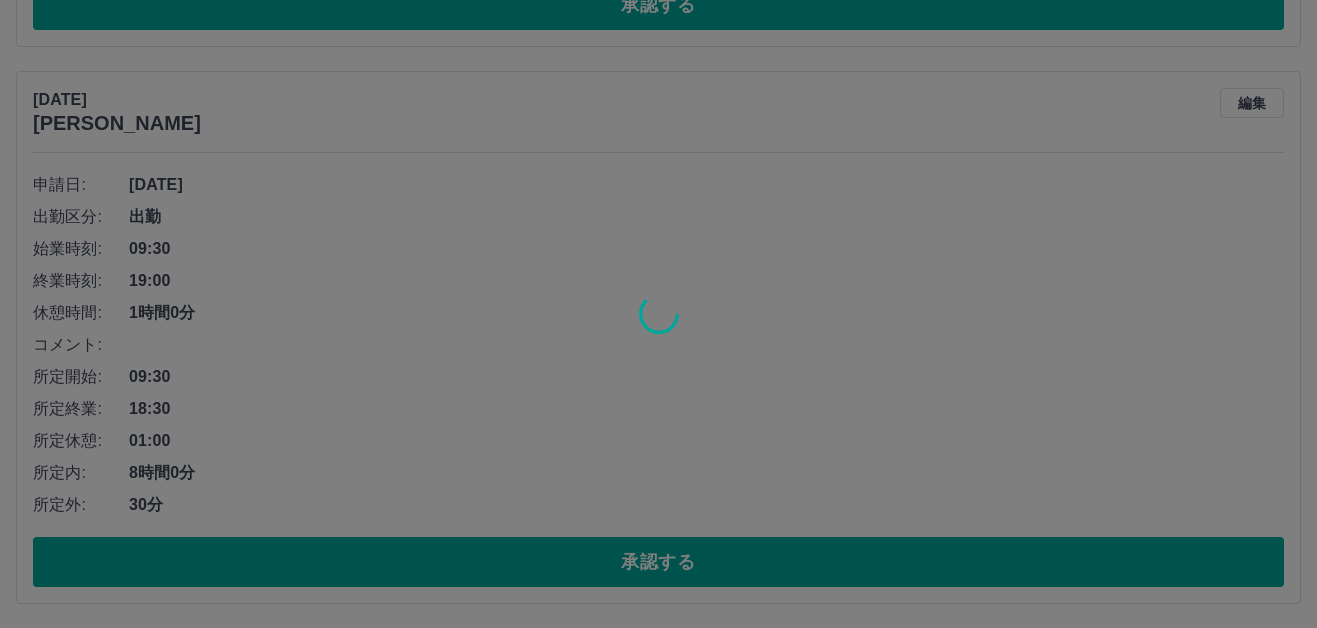 scroll, scrollTop: 722, scrollLeft: 0, axis: vertical 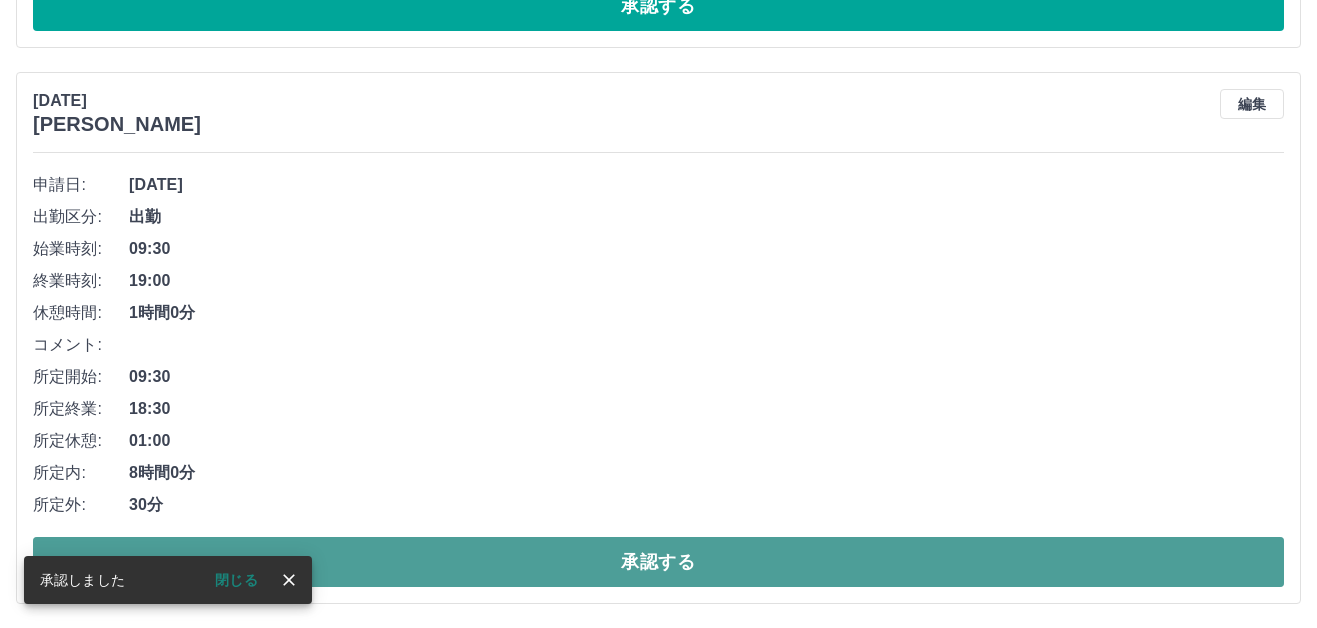 click on "承認する" at bounding box center (658, 562) 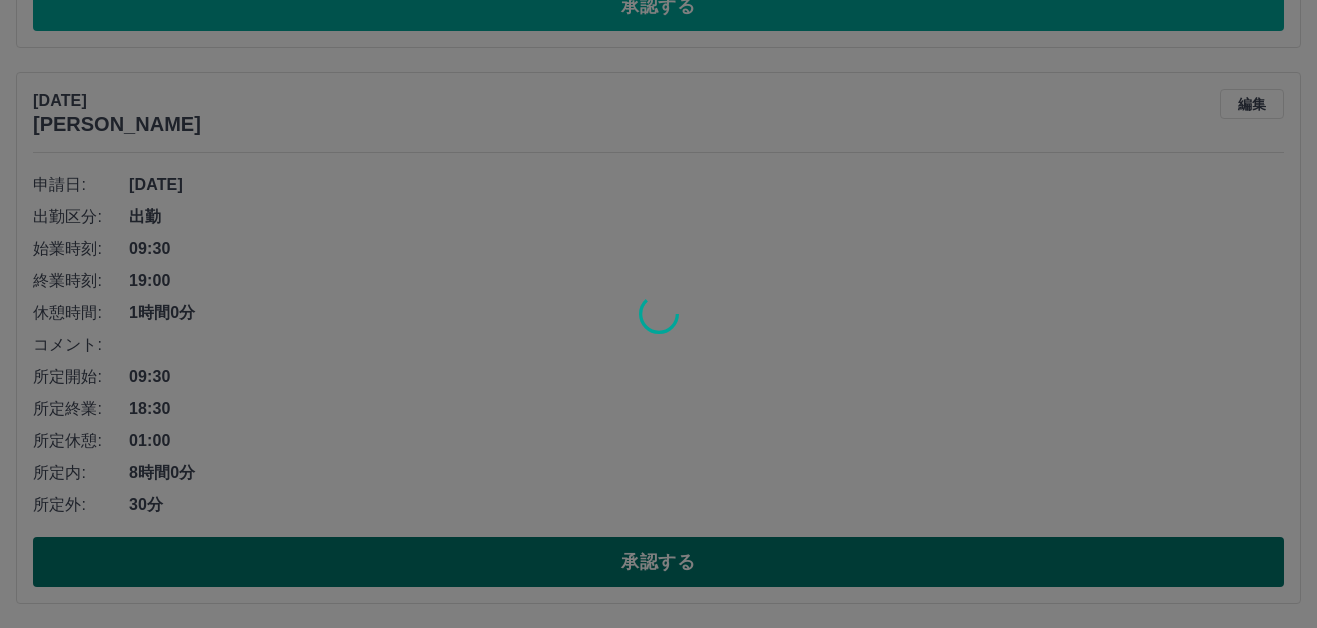 scroll, scrollTop: 166, scrollLeft: 0, axis: vertical 